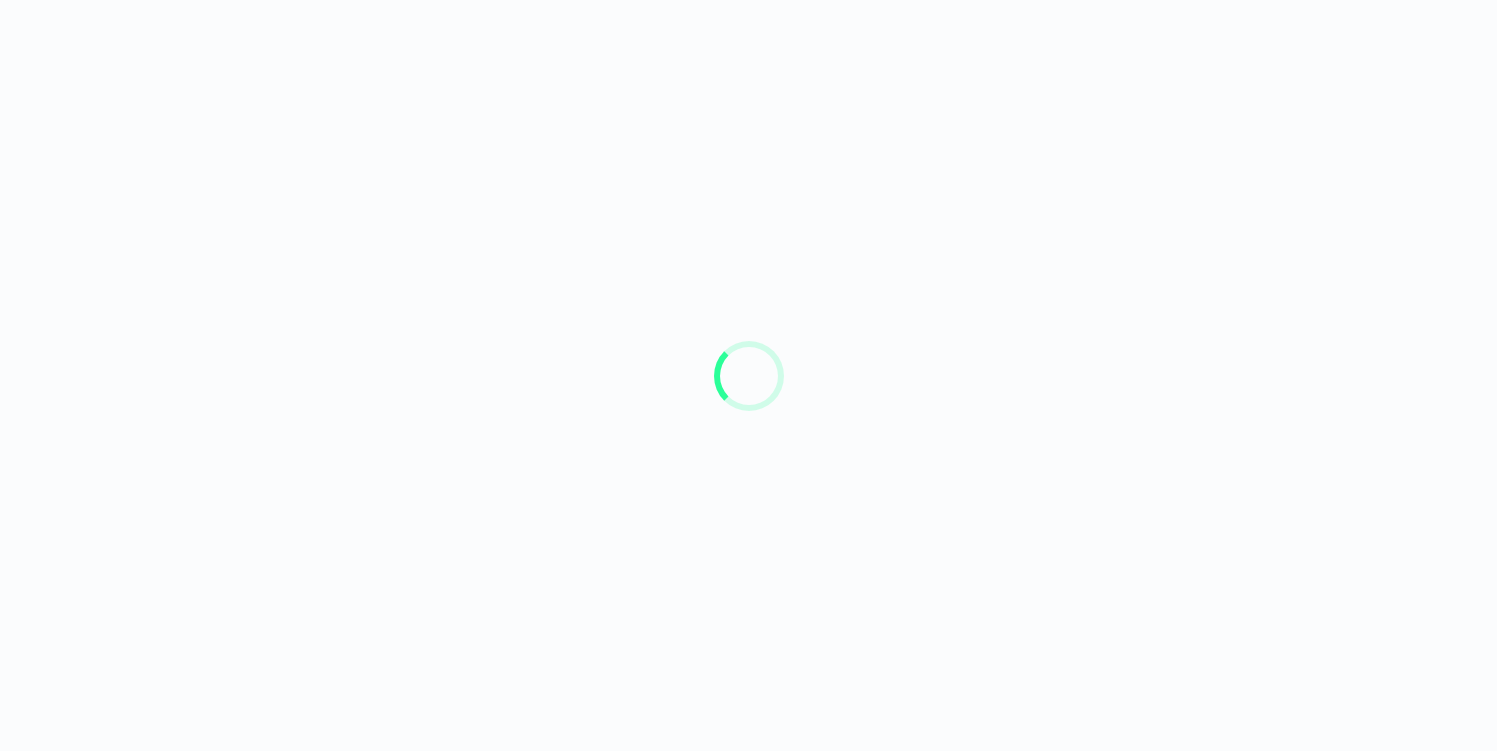 scroll, scrollTop: 0, scrollLeft: 0, axis: both 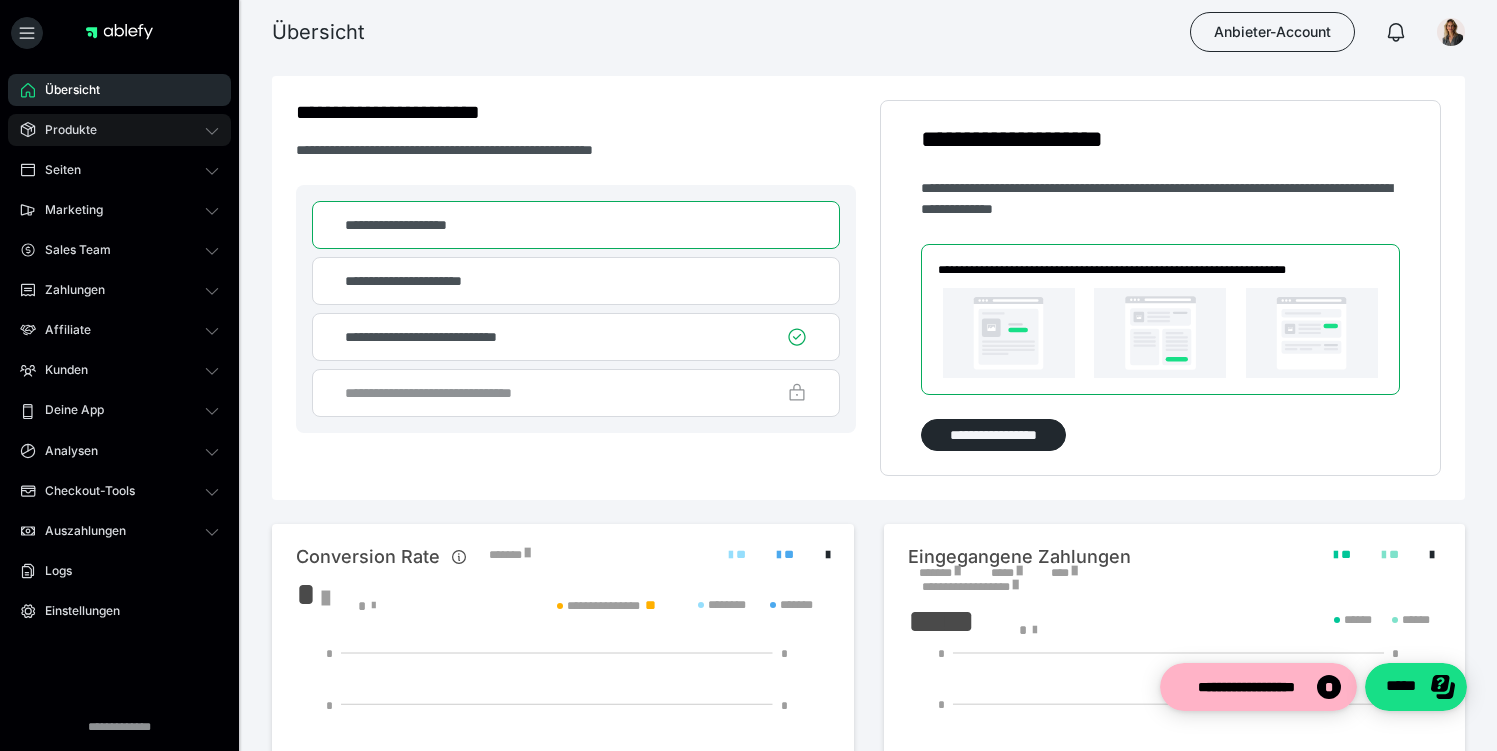 click on "Produkte" at bounding box center [119, 130] 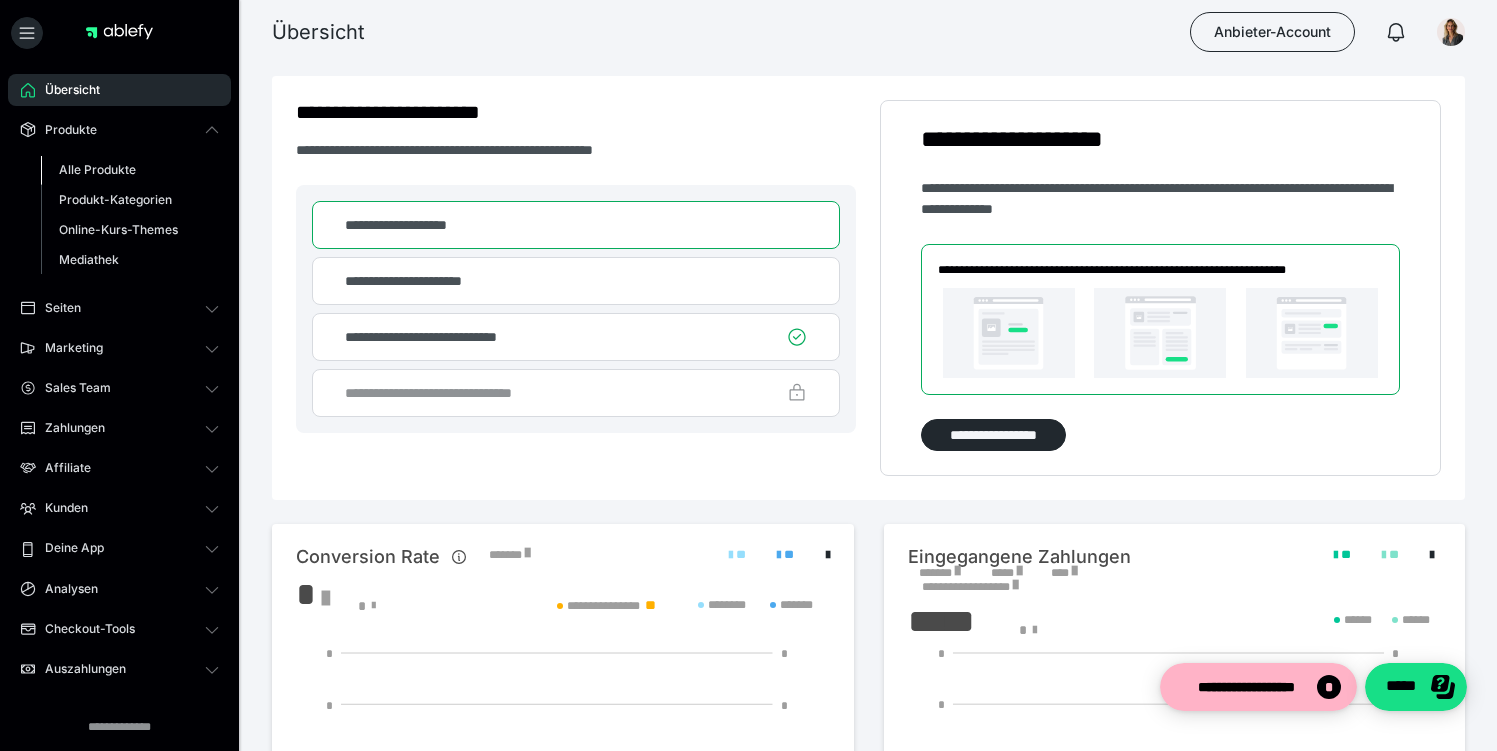 click on "Alle Produkte" at bounding box center [97, 169] 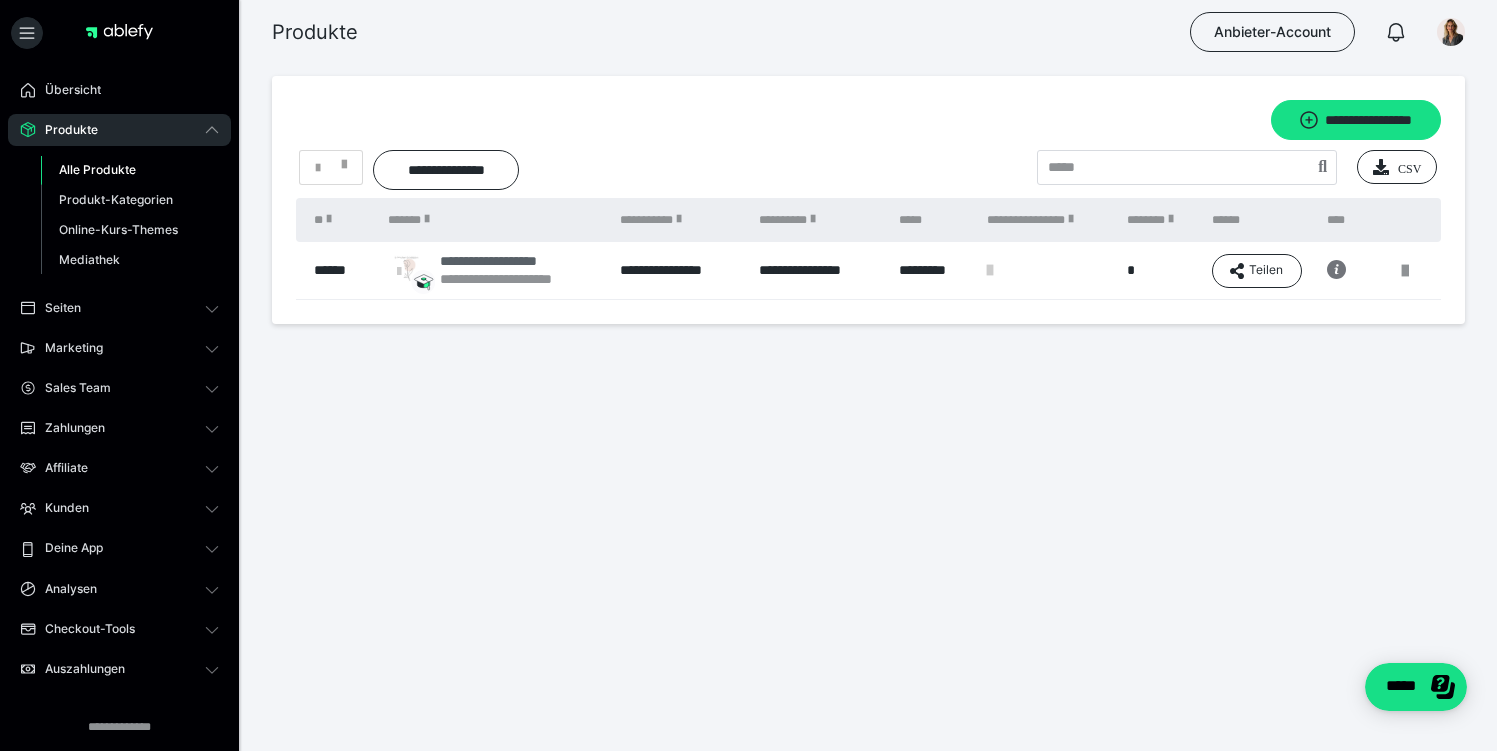 click on "**********" at bounding box center (515, 279) 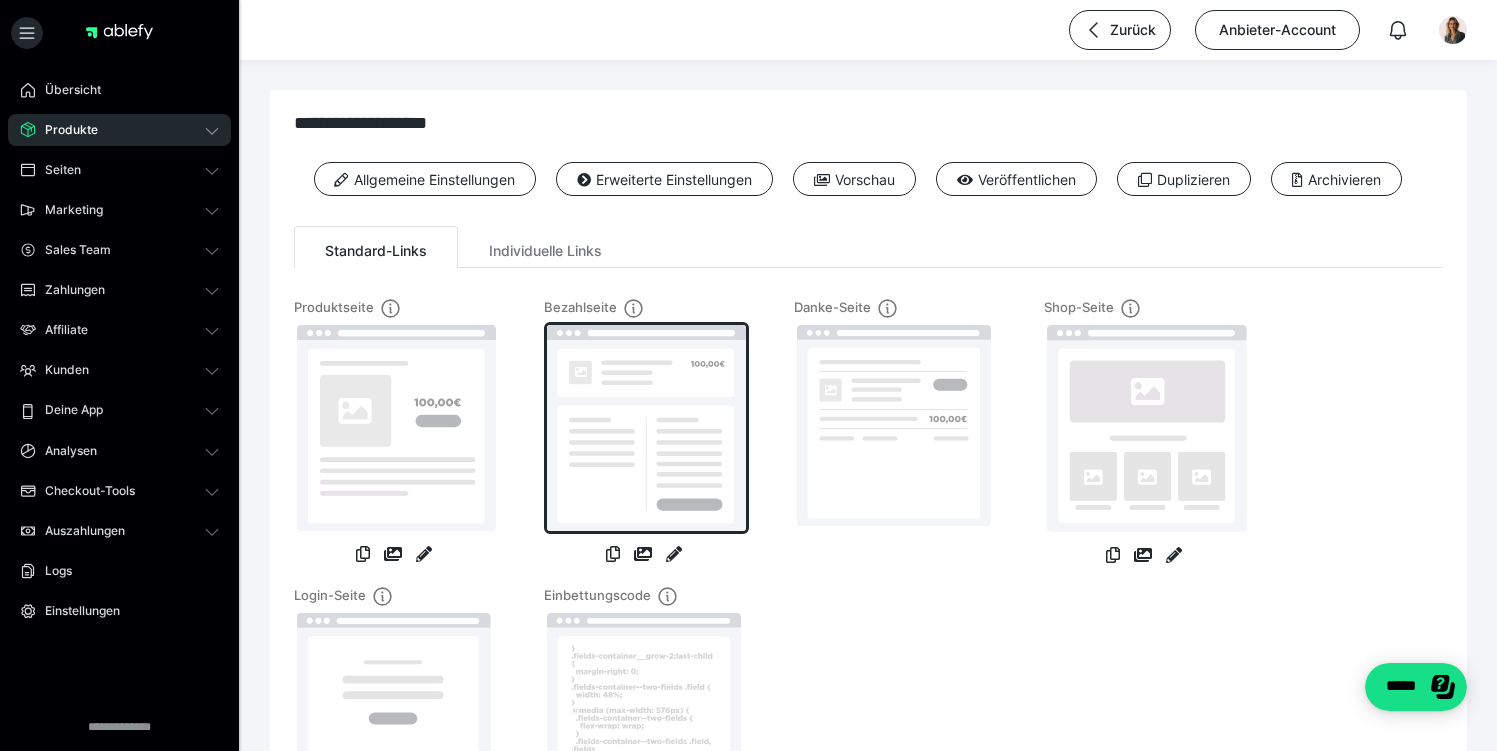 click at bounding box center (646, 428) 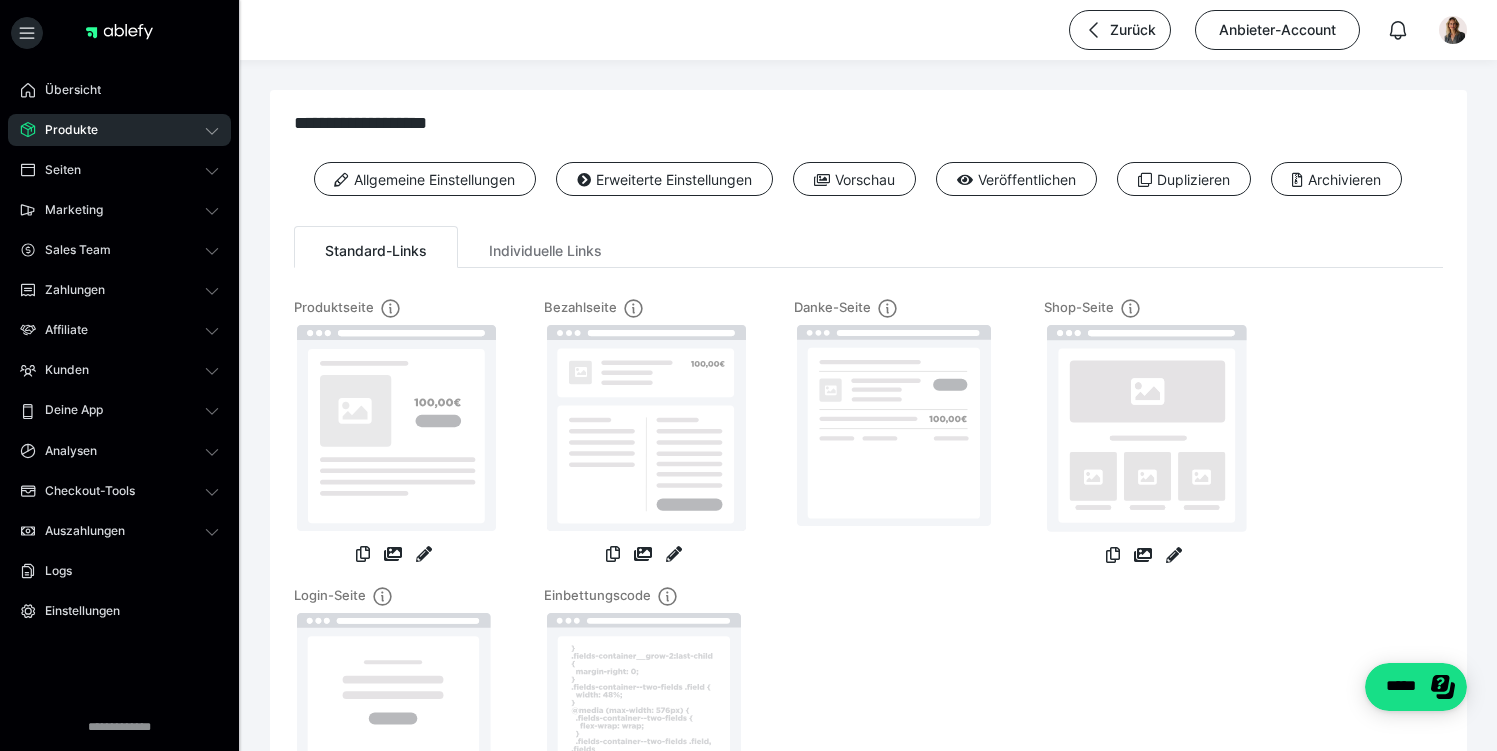 click on "**********" at bounding box center (868, 481) 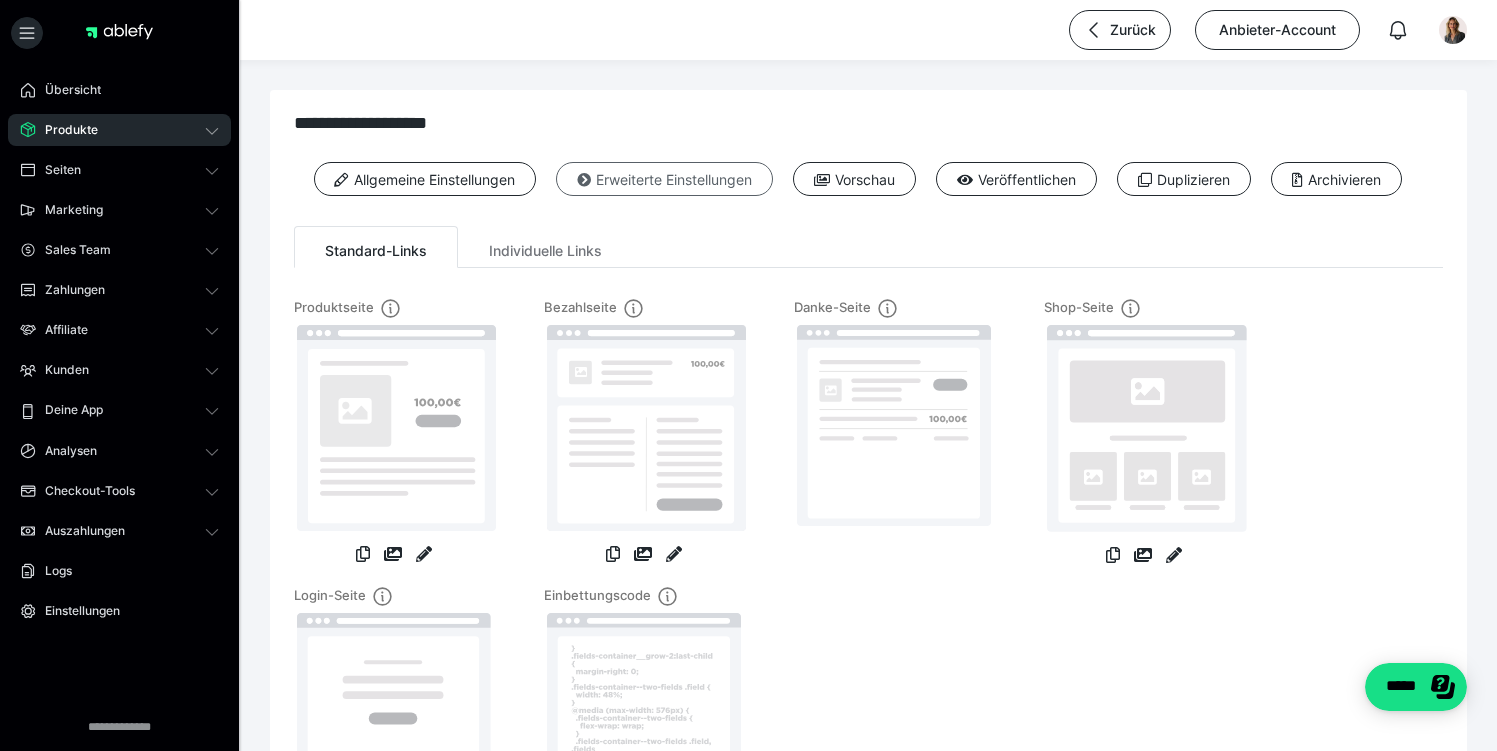 click on "Erweiterte Einstellungen" at bounding box center [664, 179] 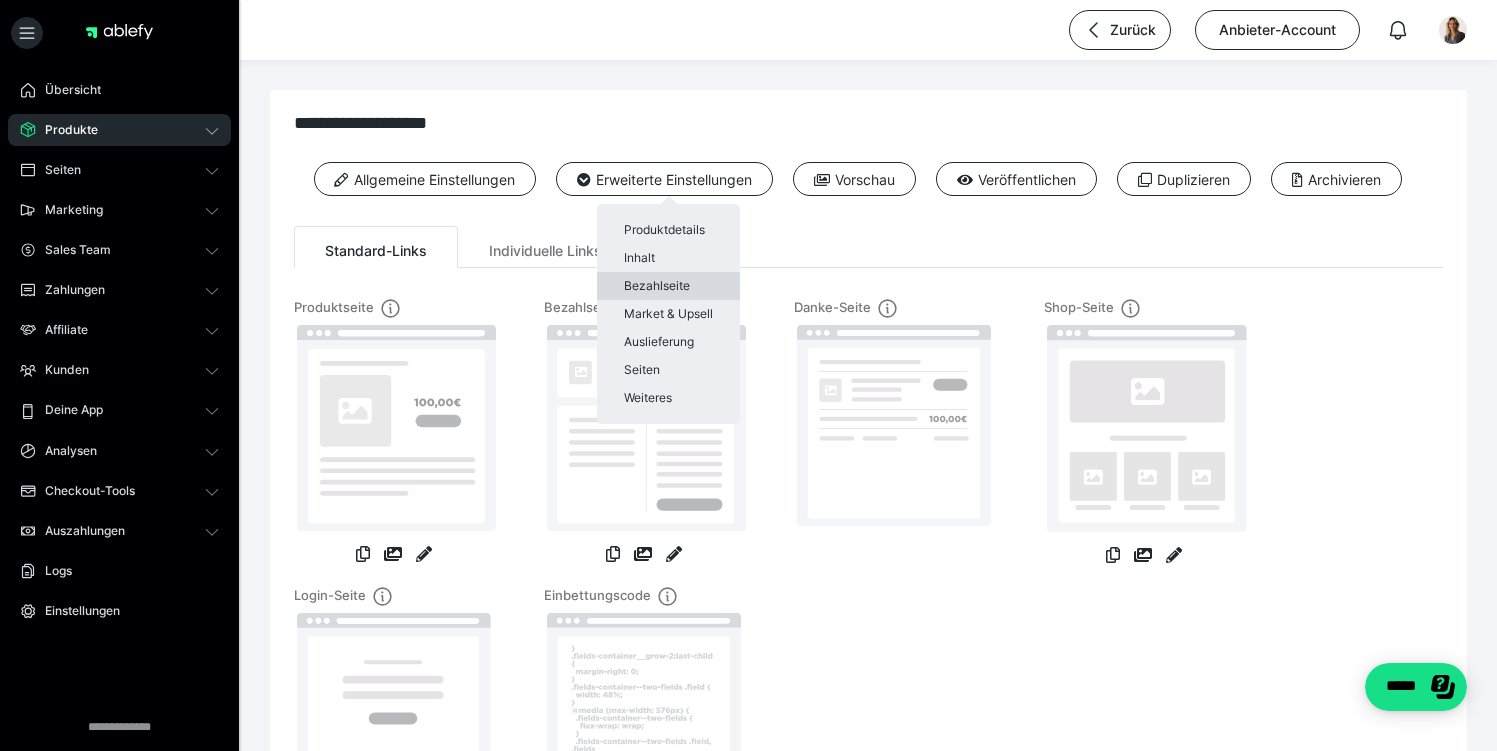 click on "Bezahlseite" at bounding box center [668, 286] 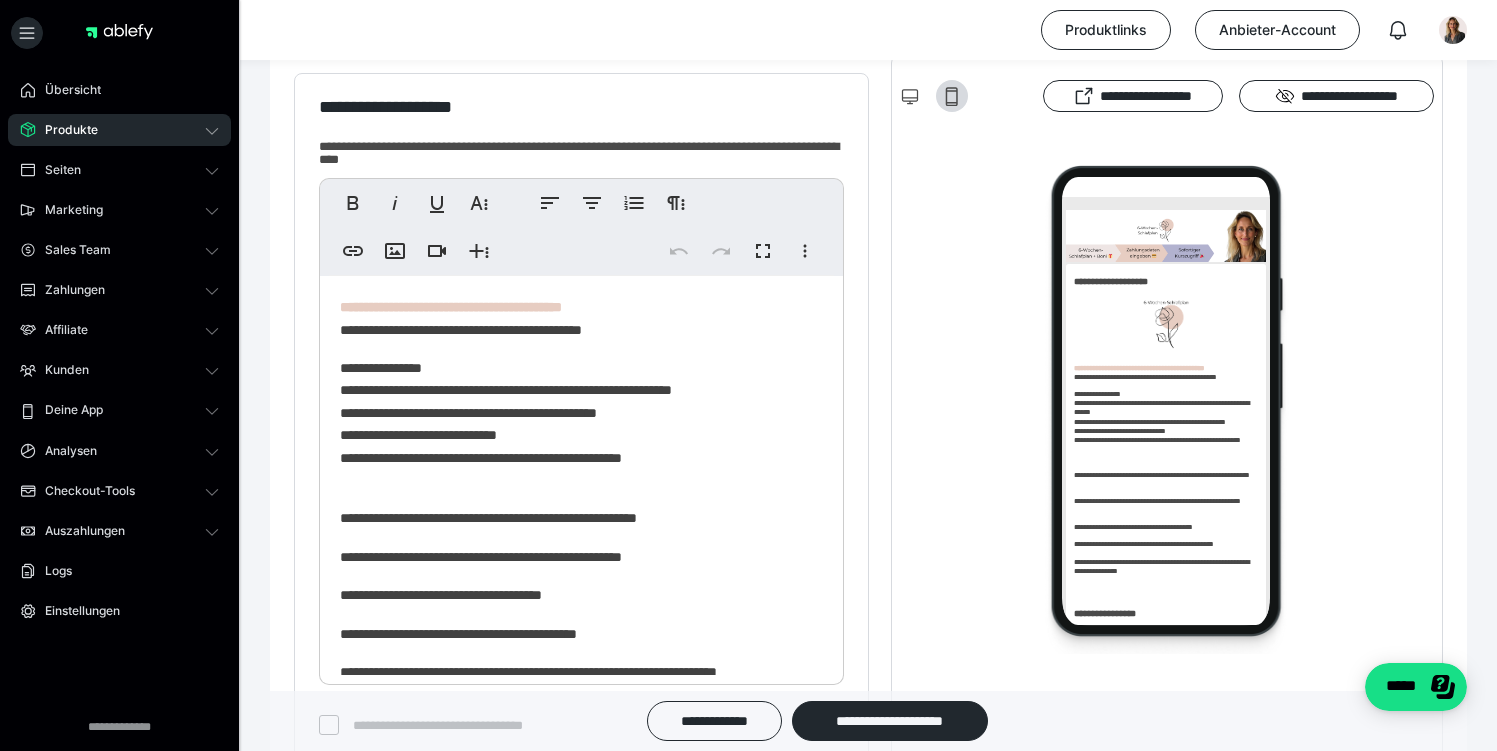 scroll, scrollTop: 387, scrollLeft: 0, axis: vertical 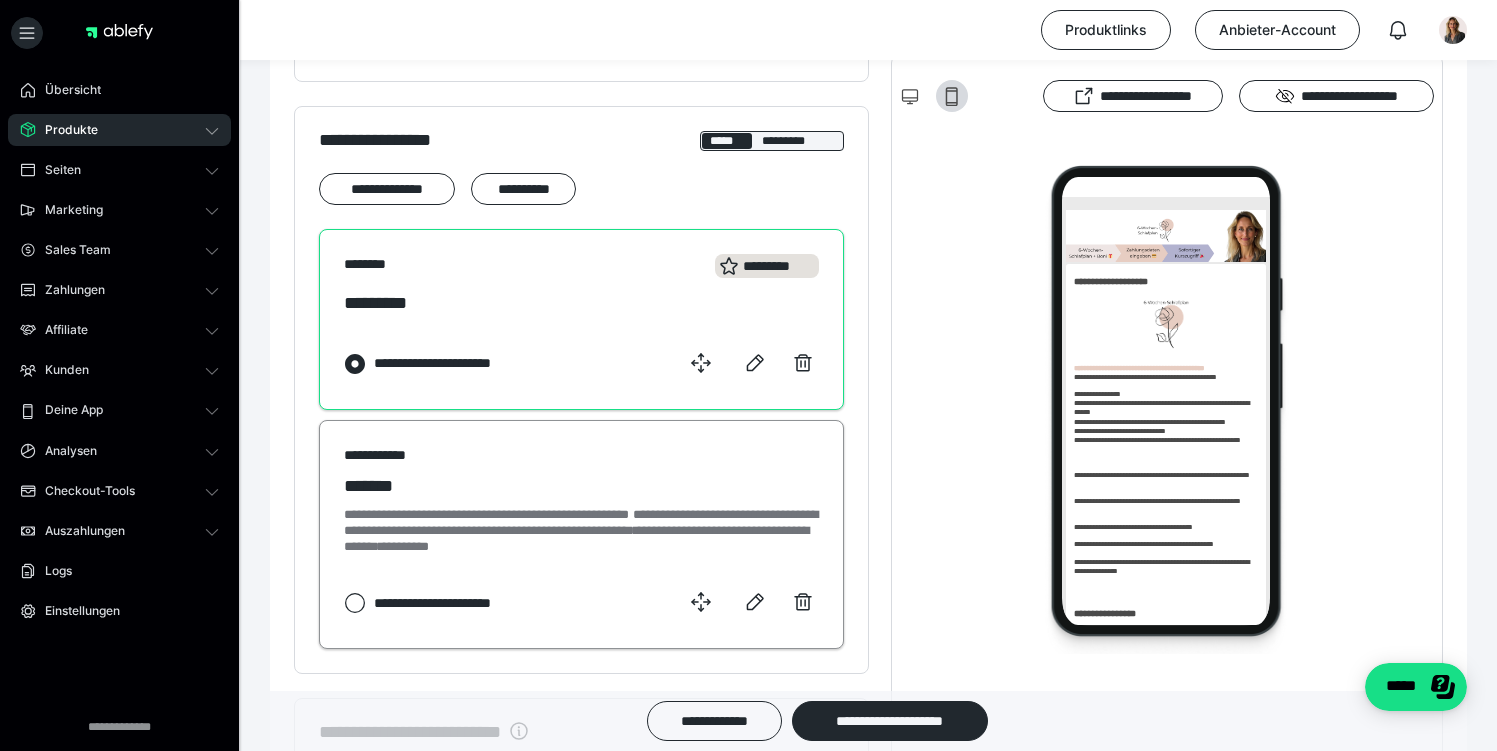 click 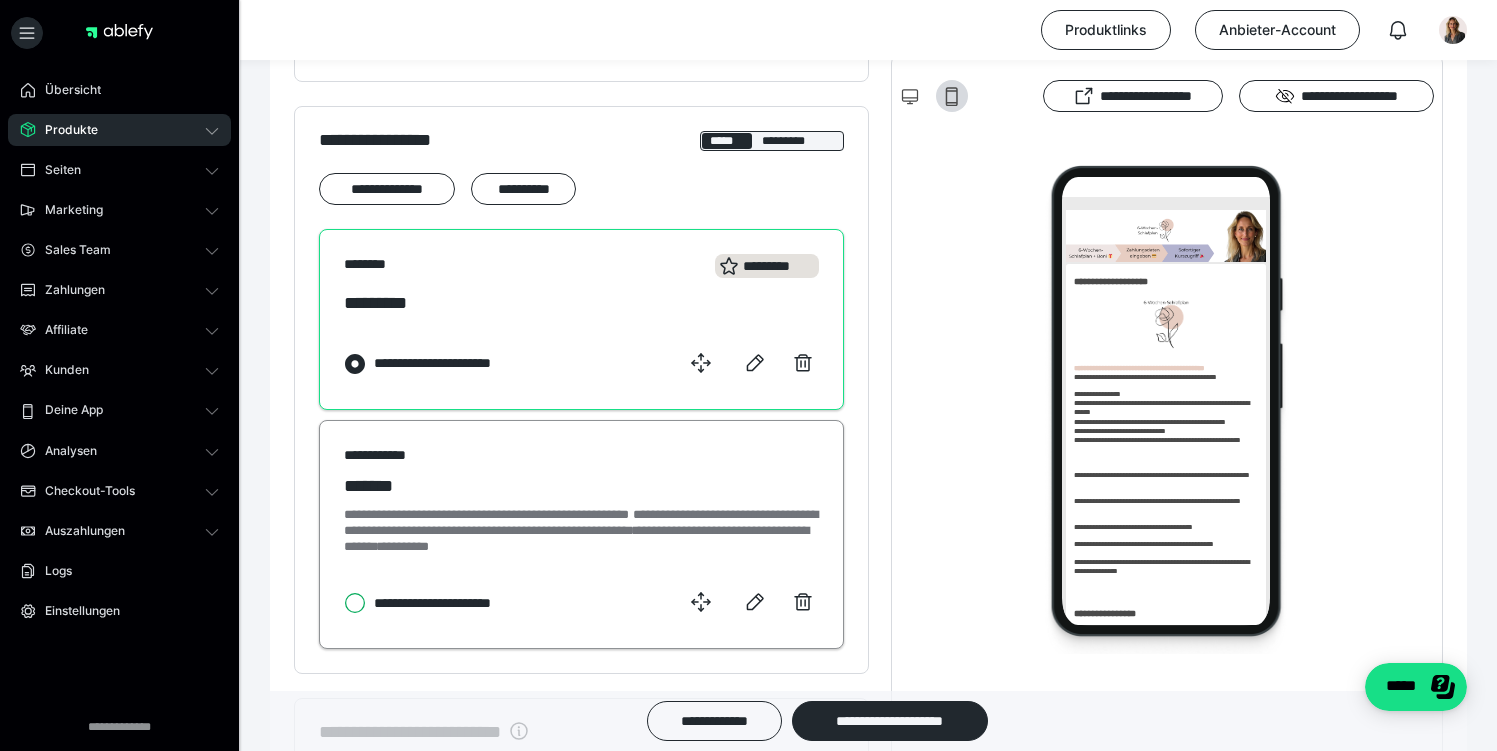 click on "**********" at bounding box center (344, 603) 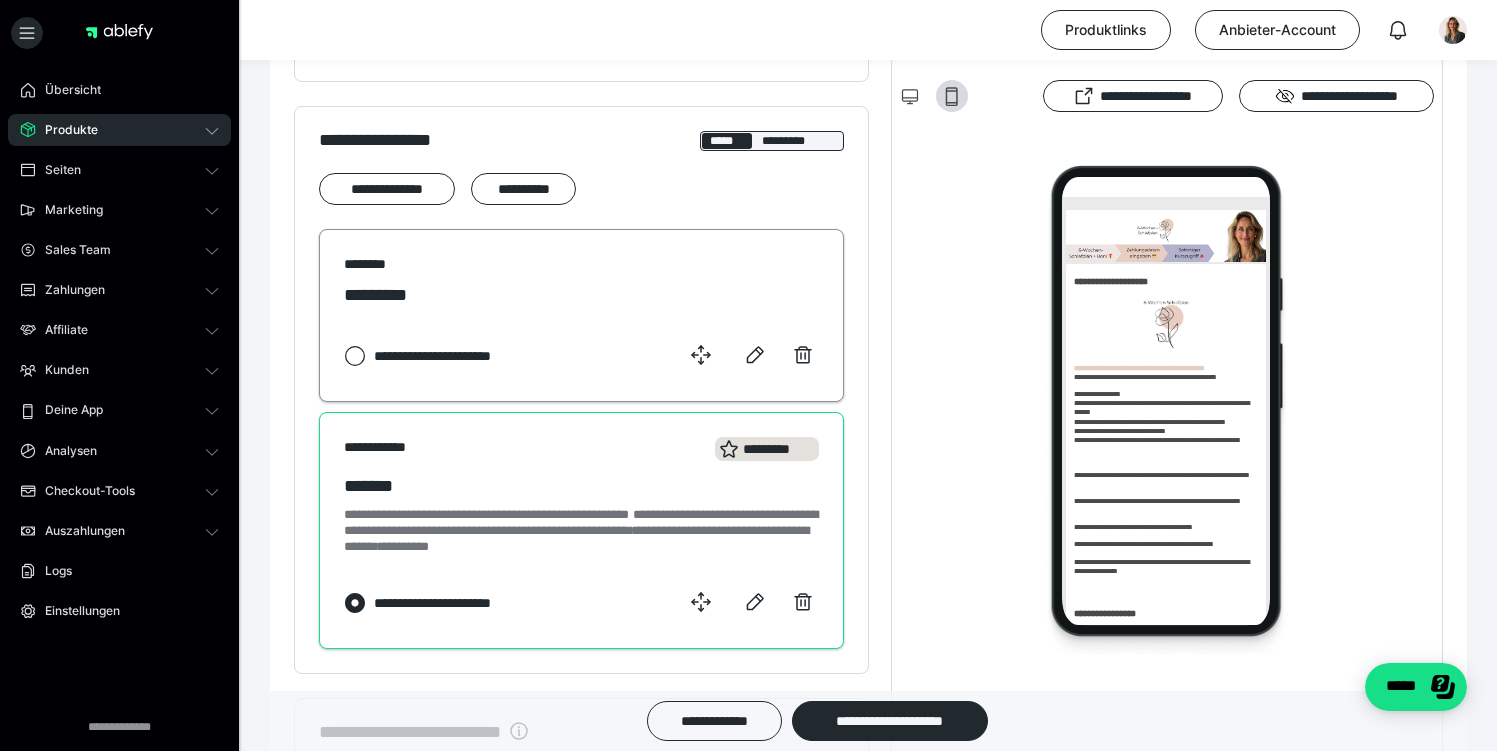 click 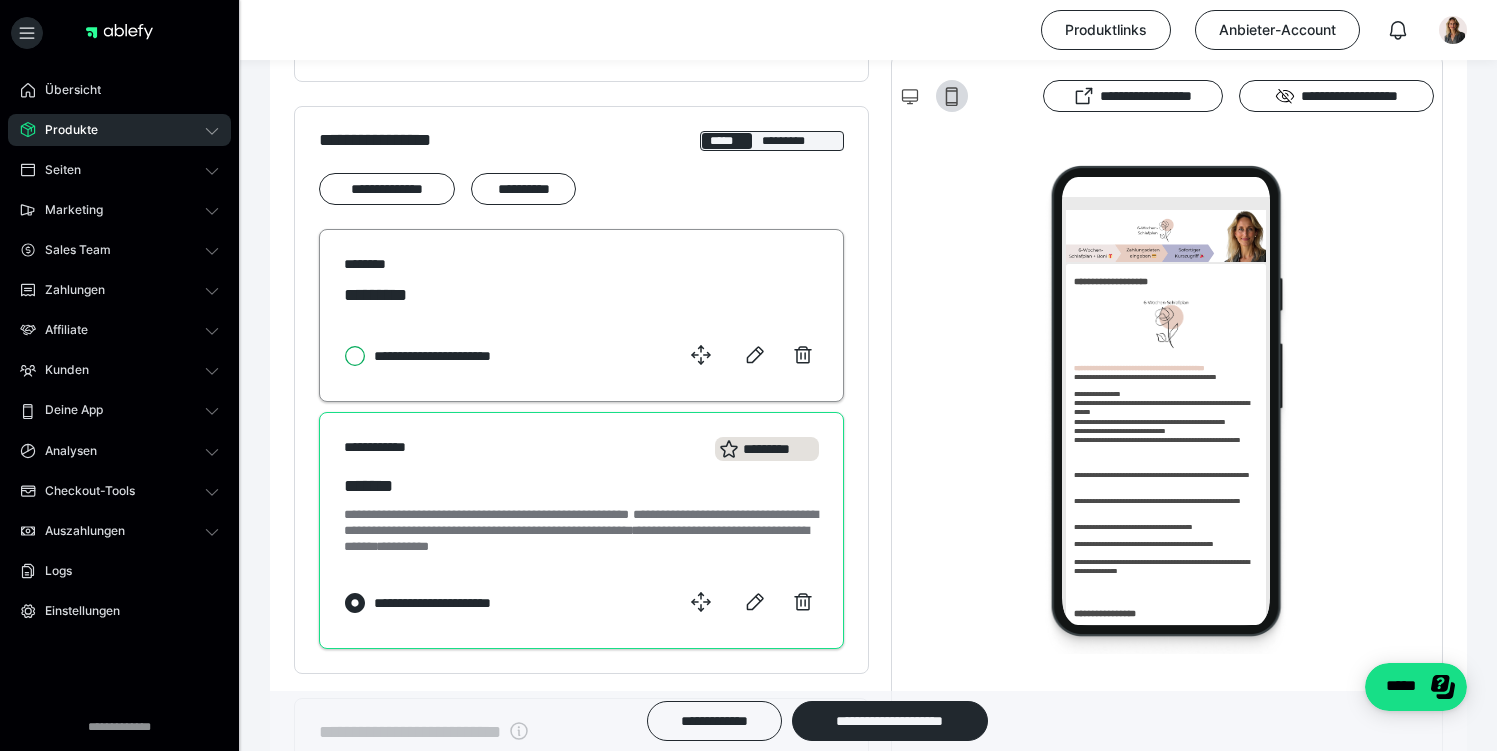 click on "**********" at bounding box center (344, 356) 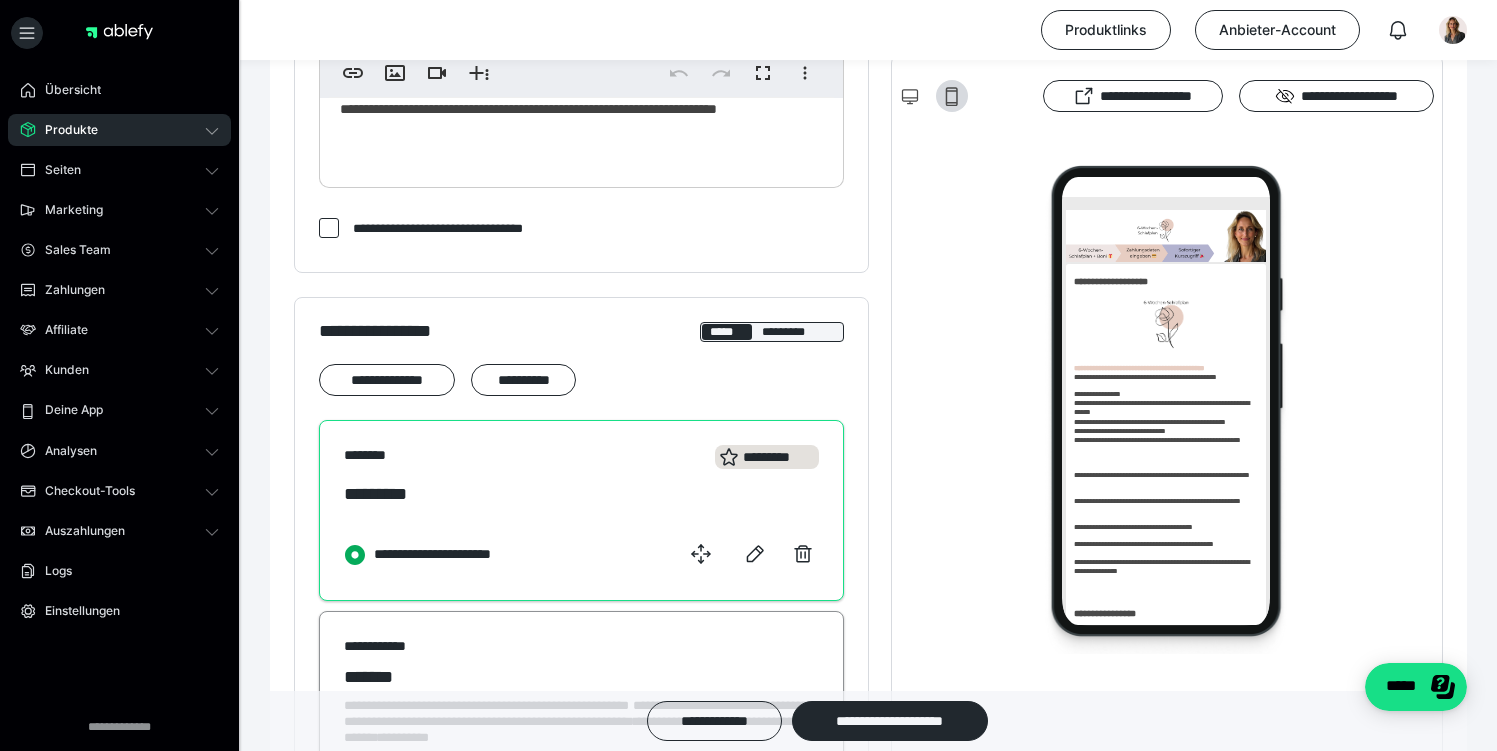 scroll, scrollTop: 893, scrollLeft: 0, axis: vertical 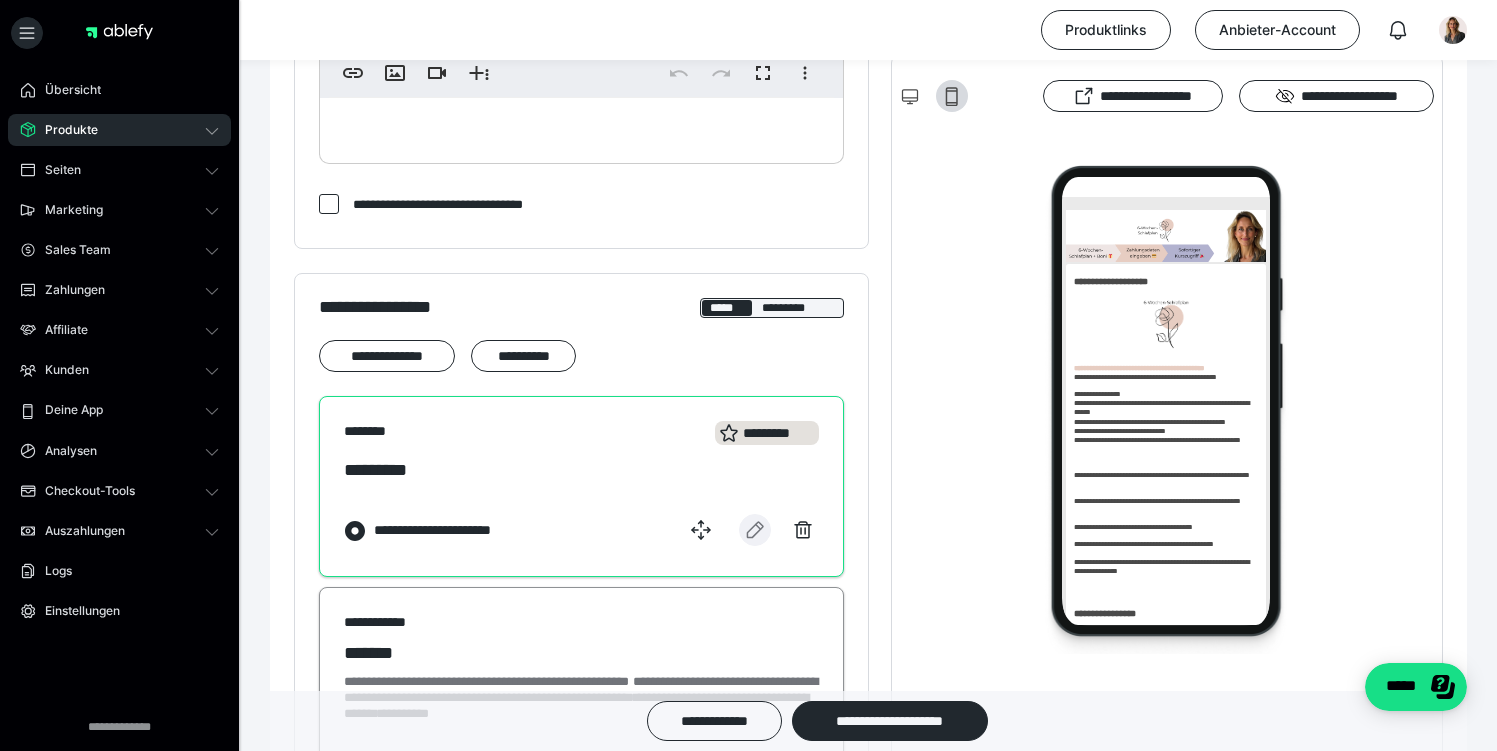 click 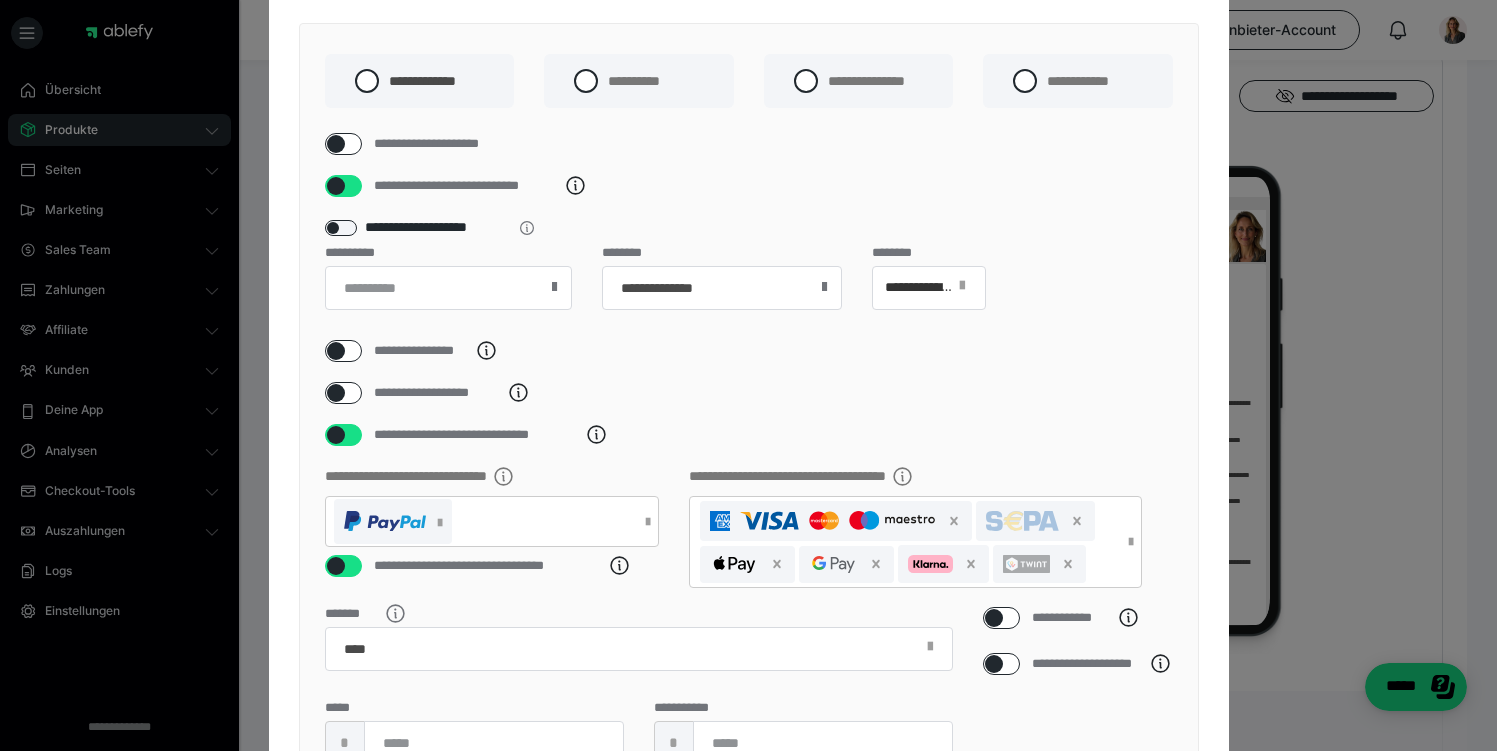 scroll, scrollTop: 0, scrollLeft: 0, axis: both 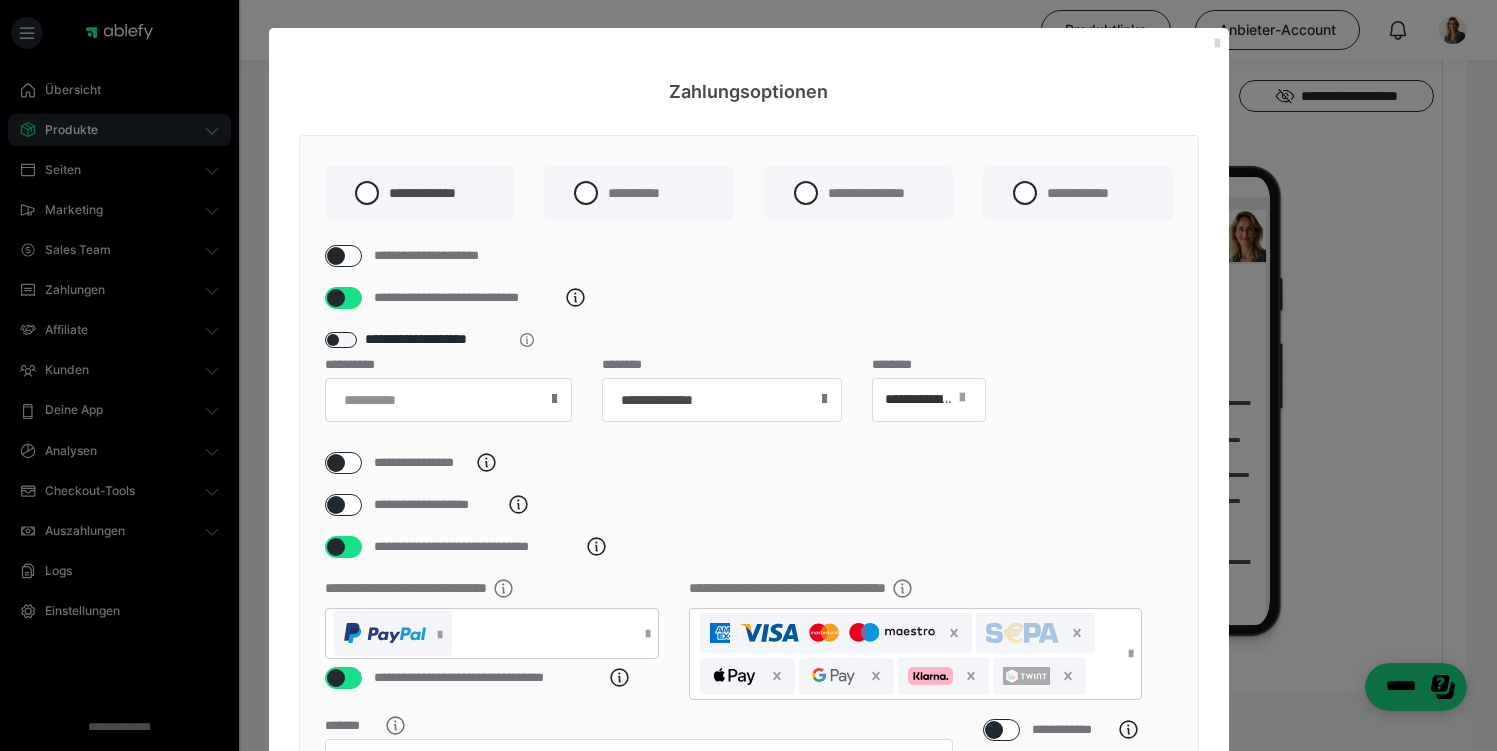 click at bounding box center [1217, 44] 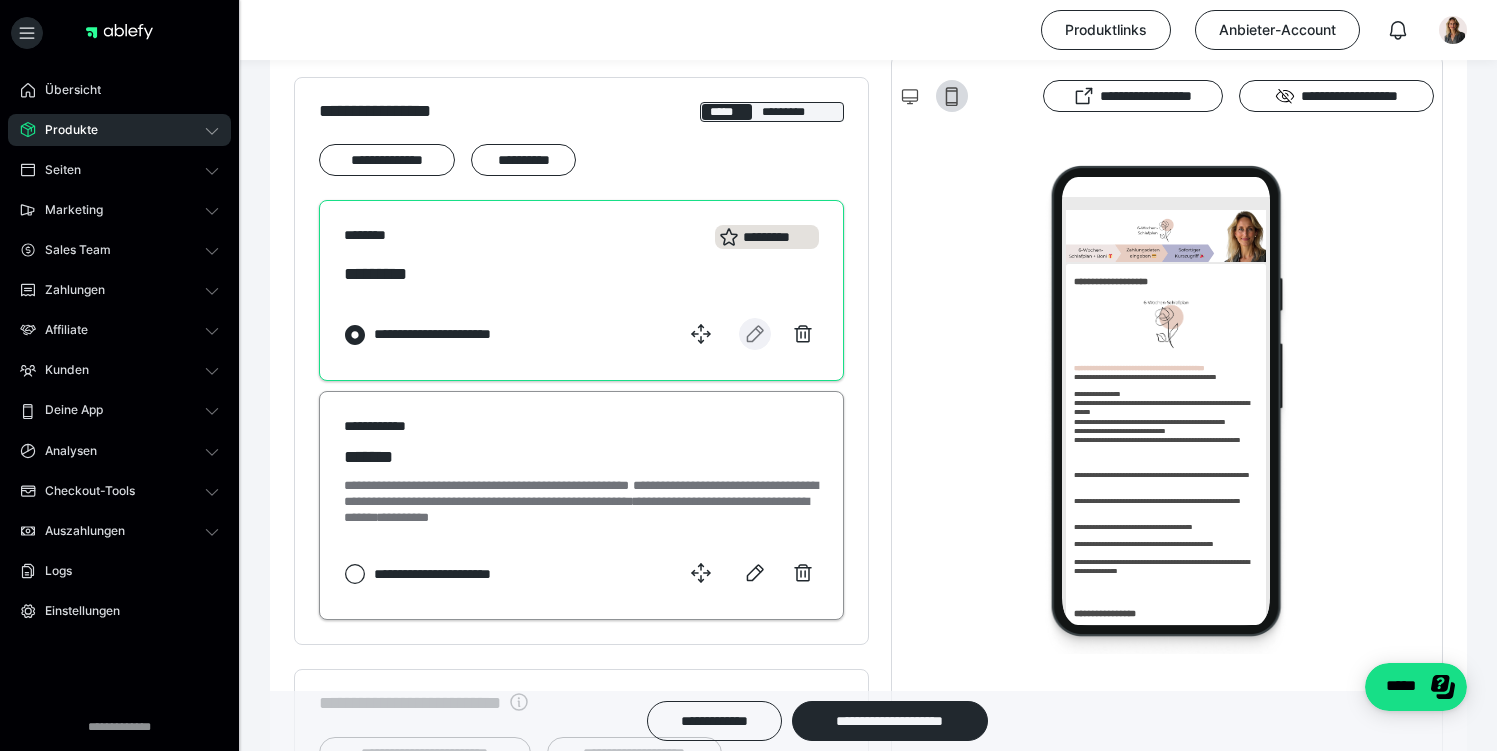 scroll, scrollTop: 1126, scrollLeft: 0, axis: vertical 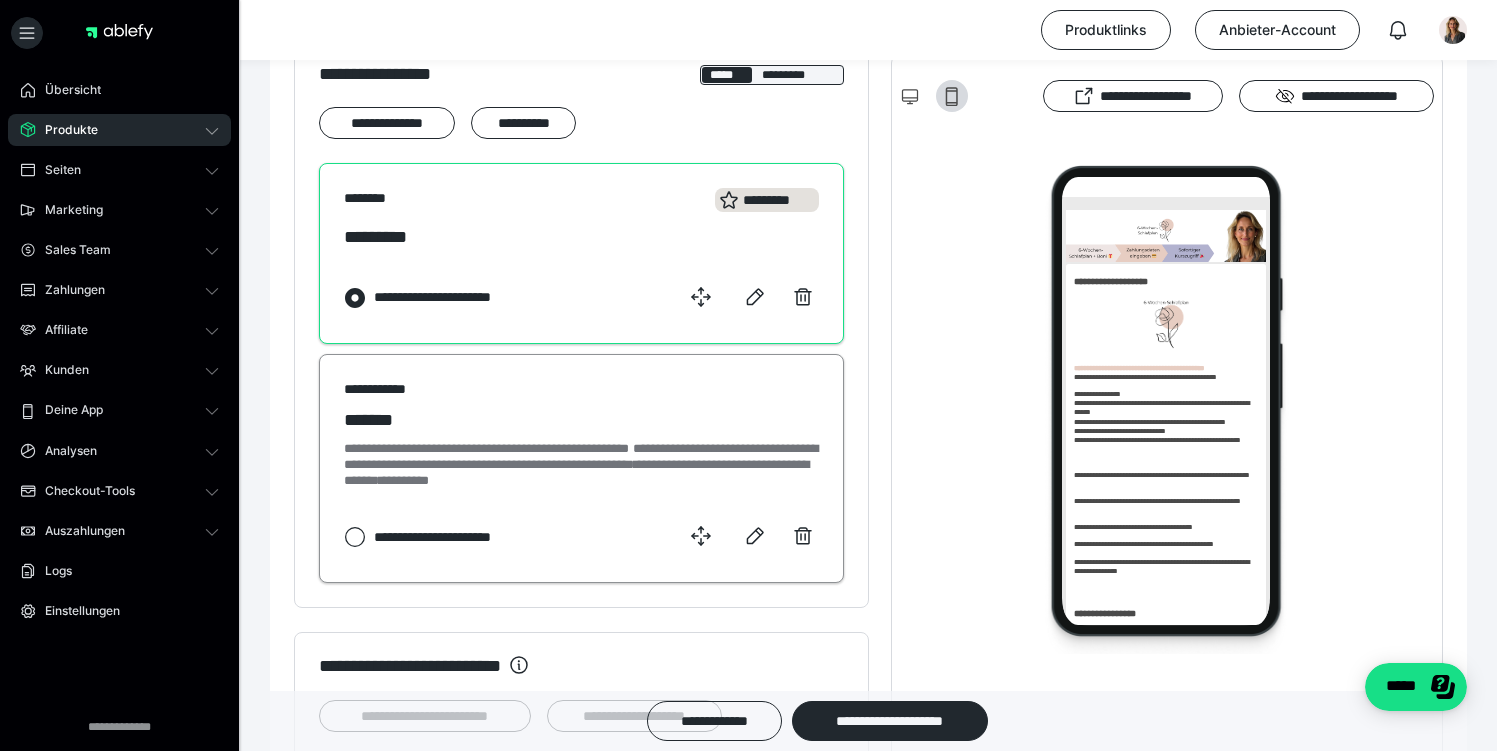 click on "**********" at bounding box center (581, 389) 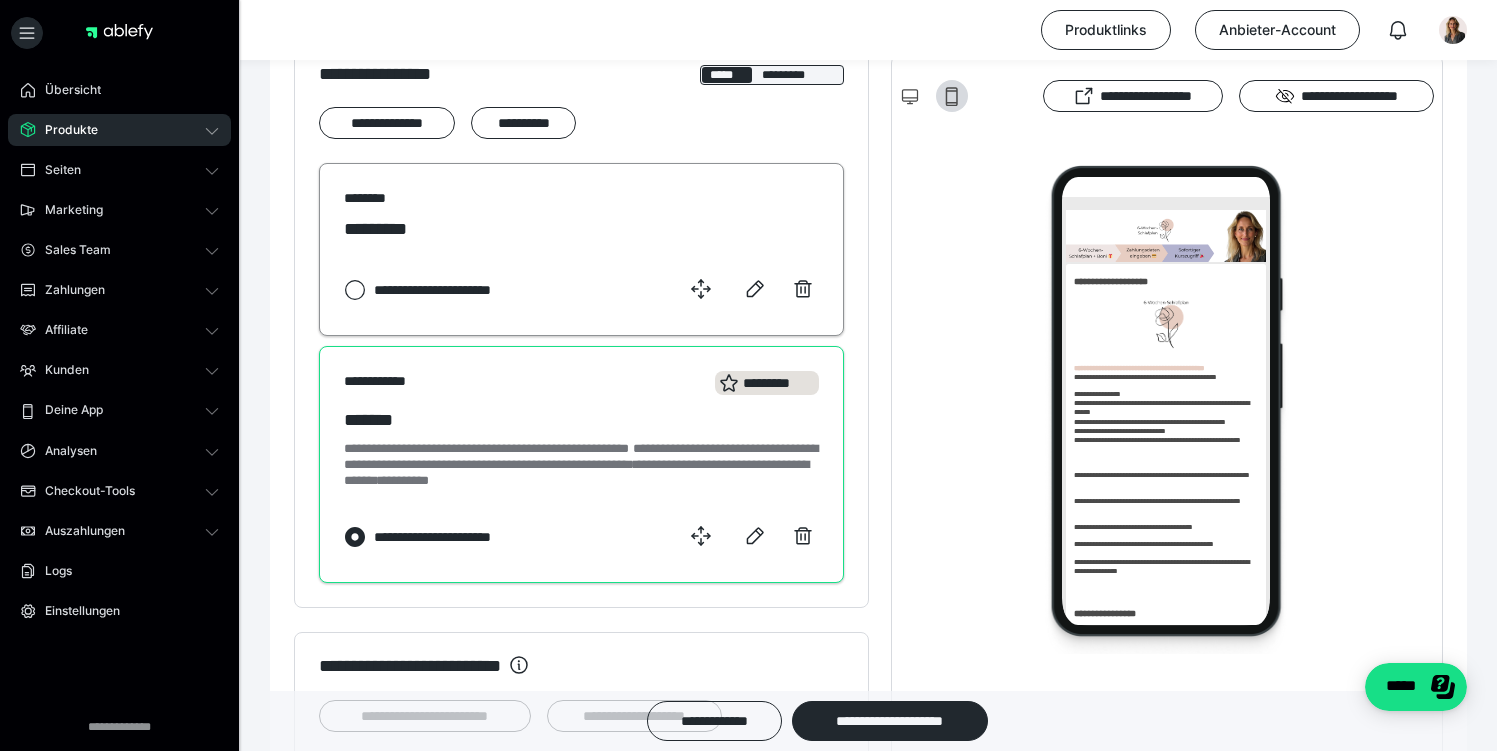 click on "********" at bounding box center (581, 198) 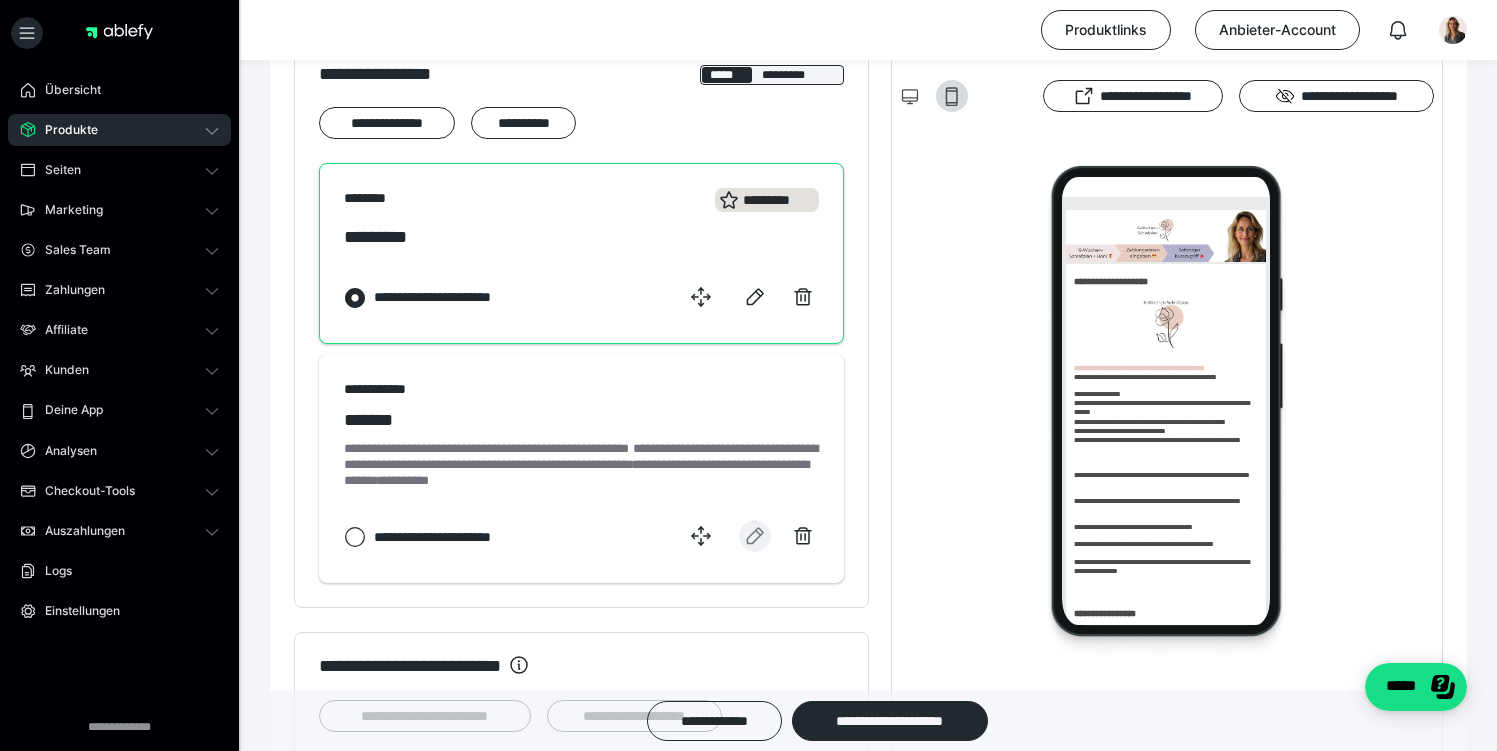 click 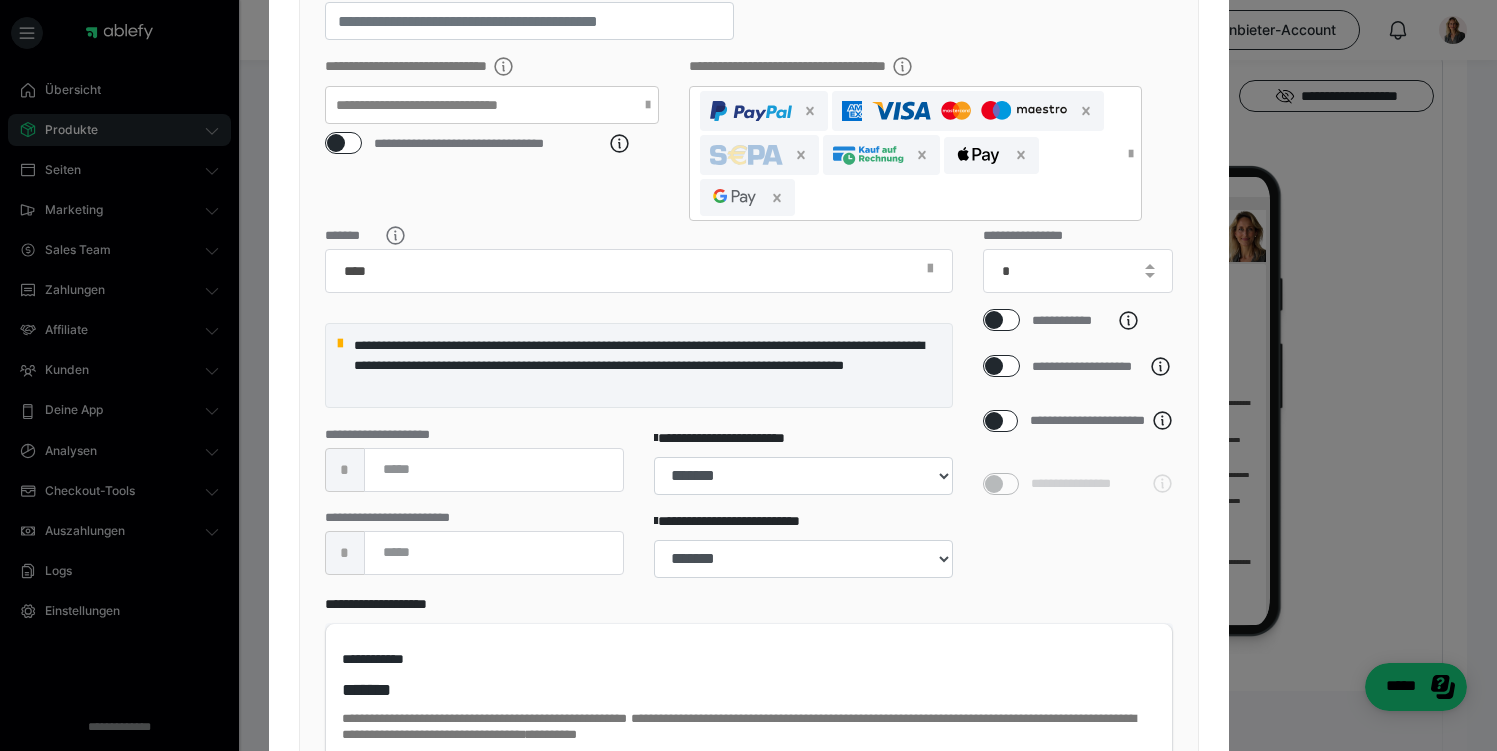 scroll, scrollTop: 638, scrollLeft: 0, axis: vertical 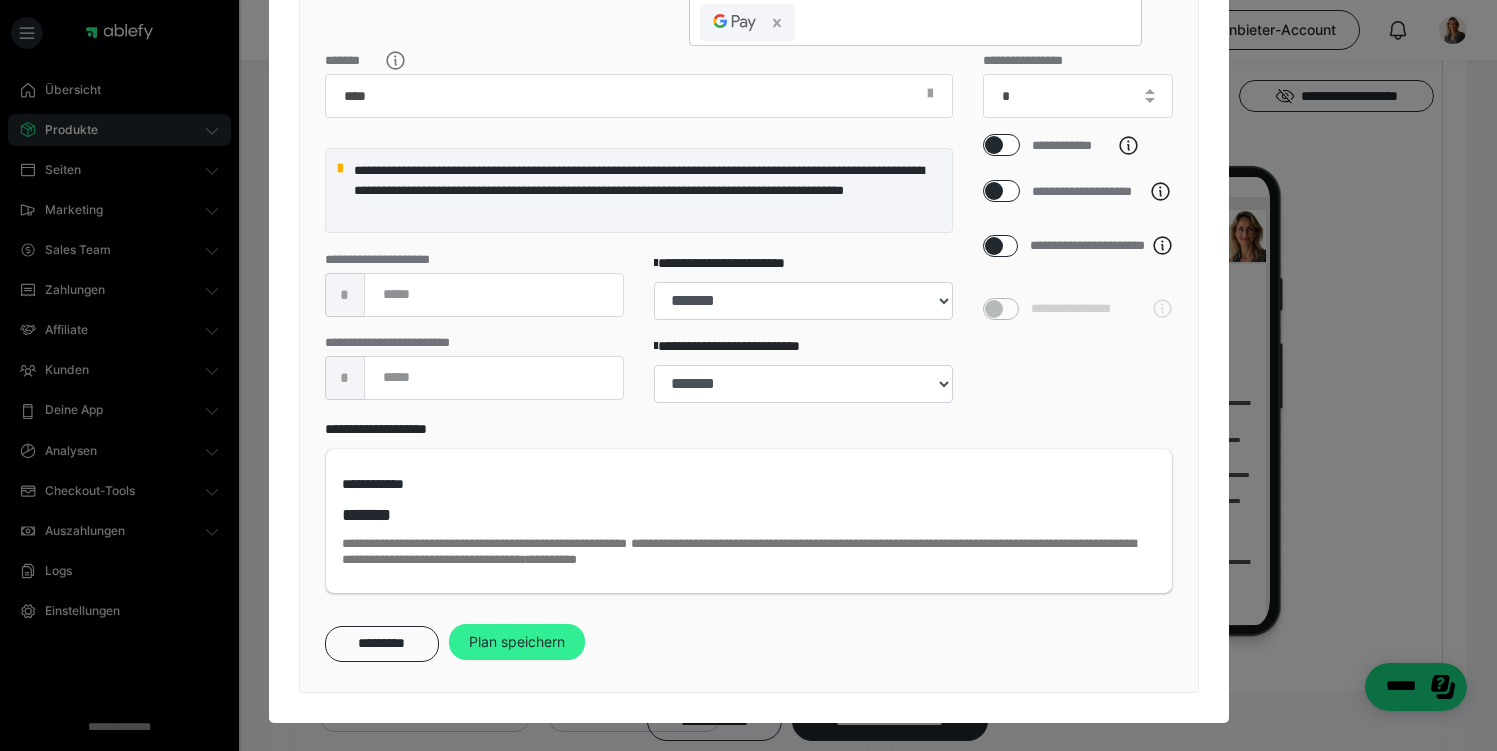 click on "Plan speichern" at bounding box center [517, 642] 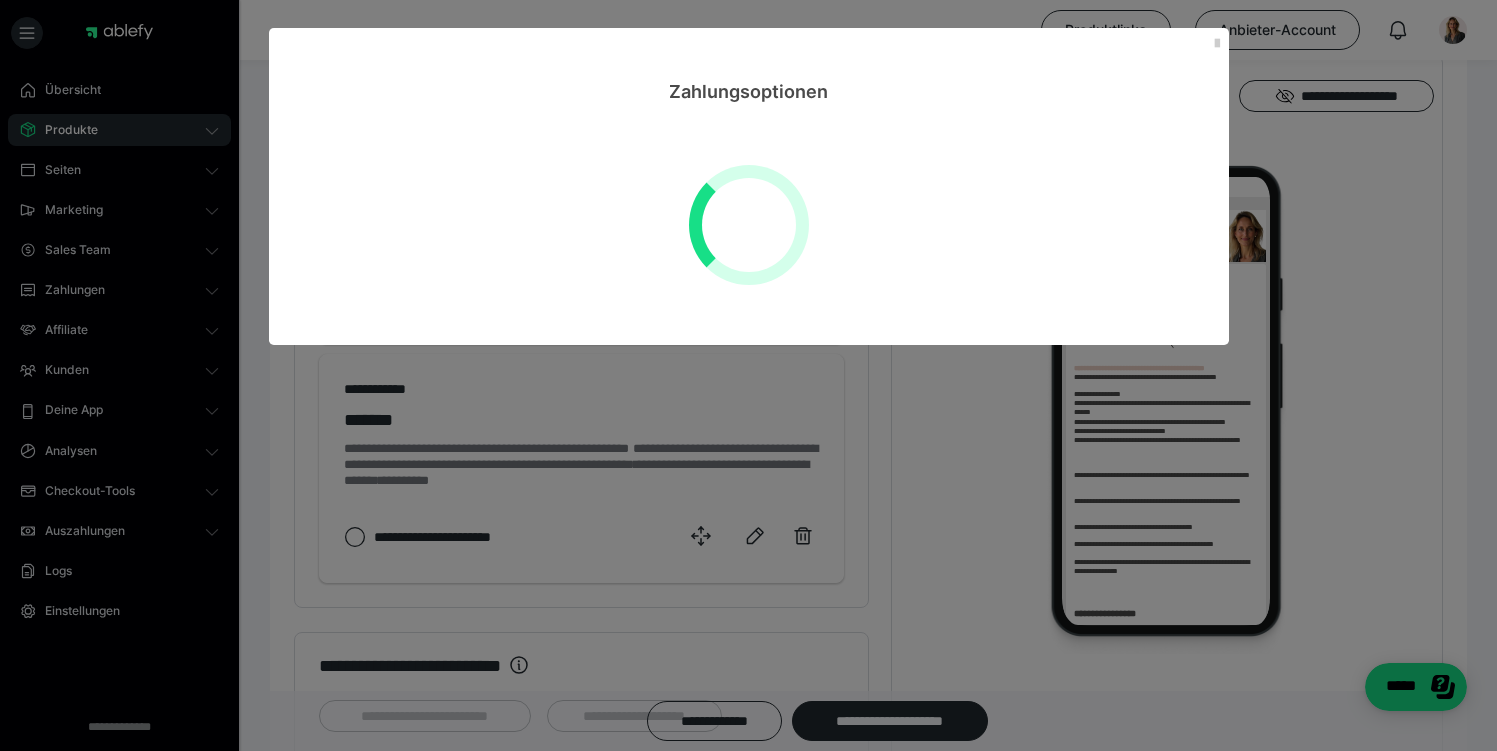 scroll, scrollTop: 0, scrollLeft: 0, axis: both 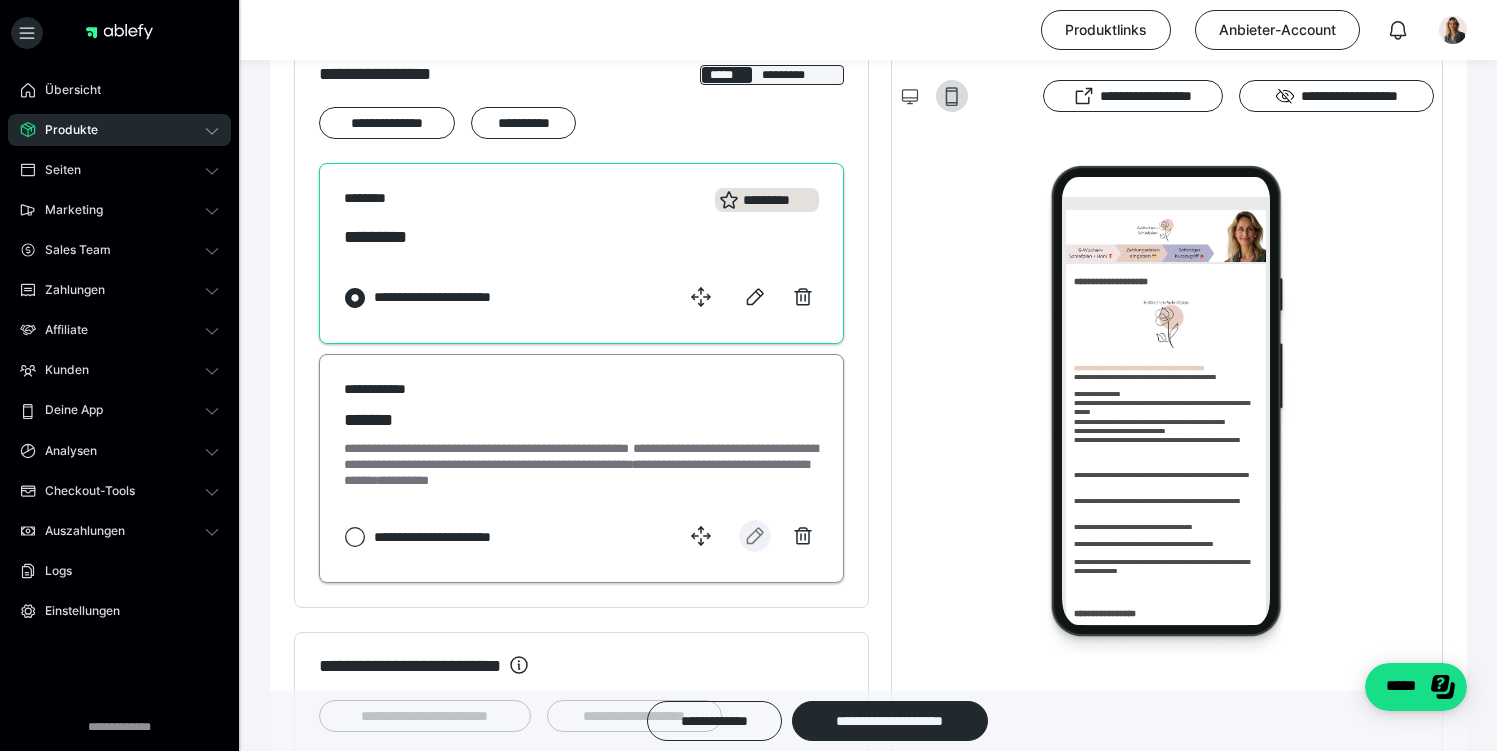click 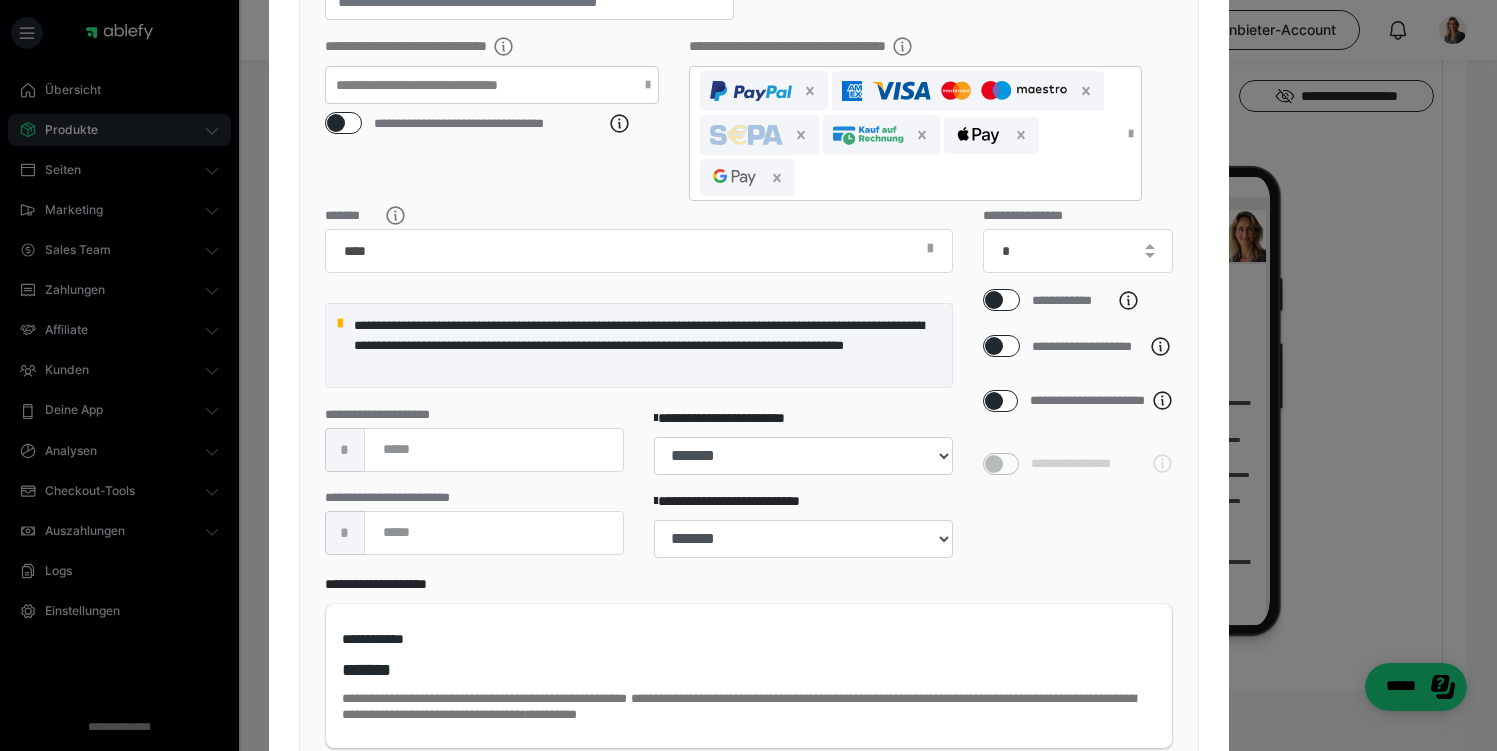 scroll, scrollTop: 638, scrollLeft: 0, axis: vertical 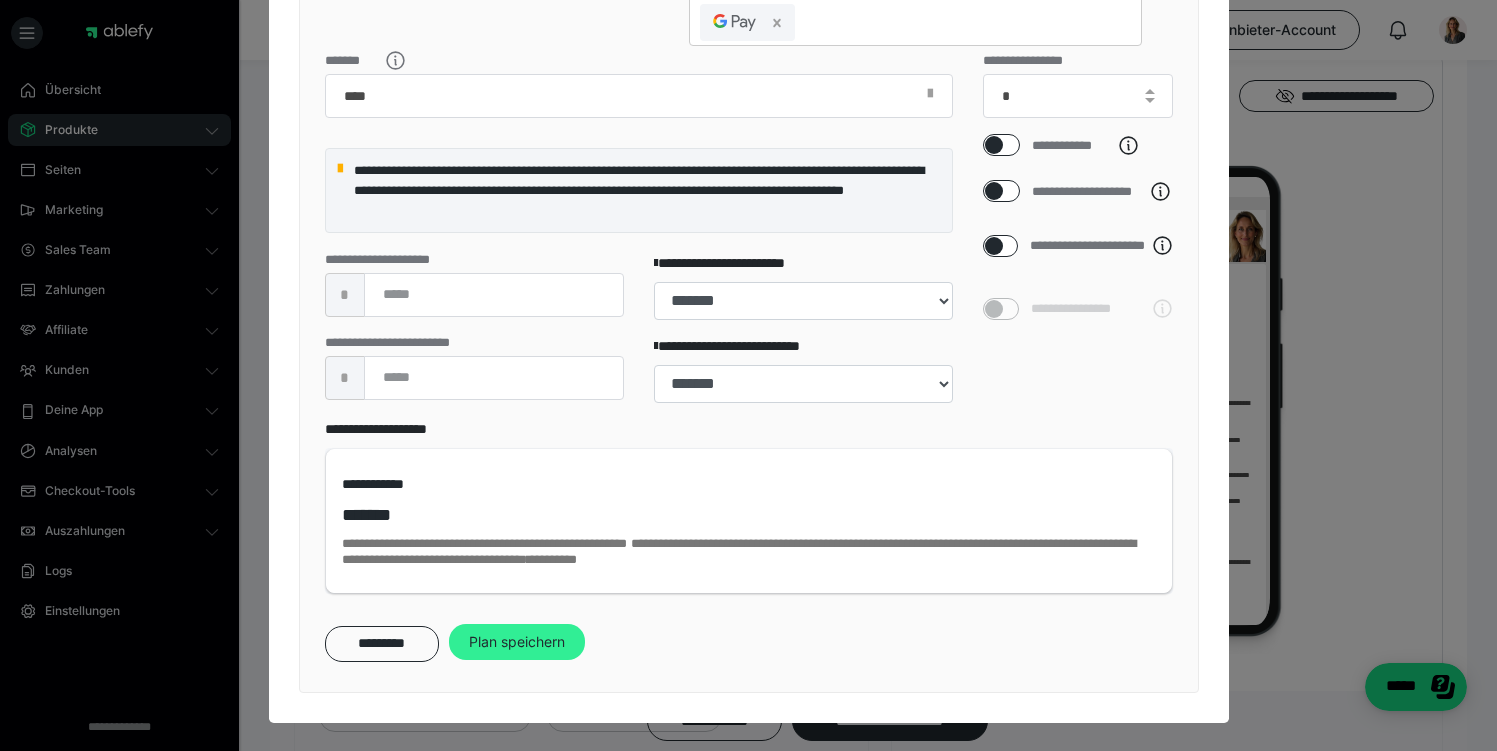 click on "Plan speichern" at bounding box center (517, 642) 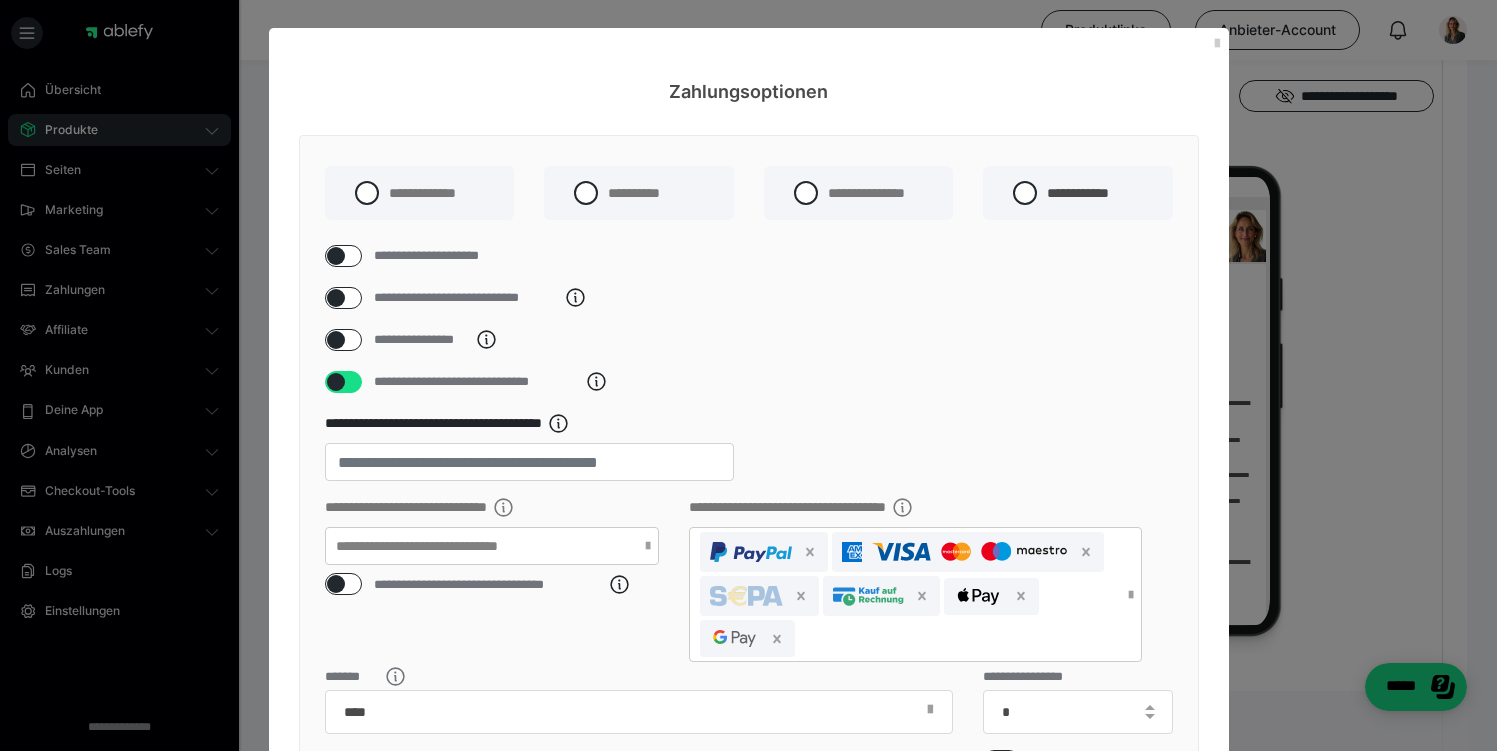 select on "**" 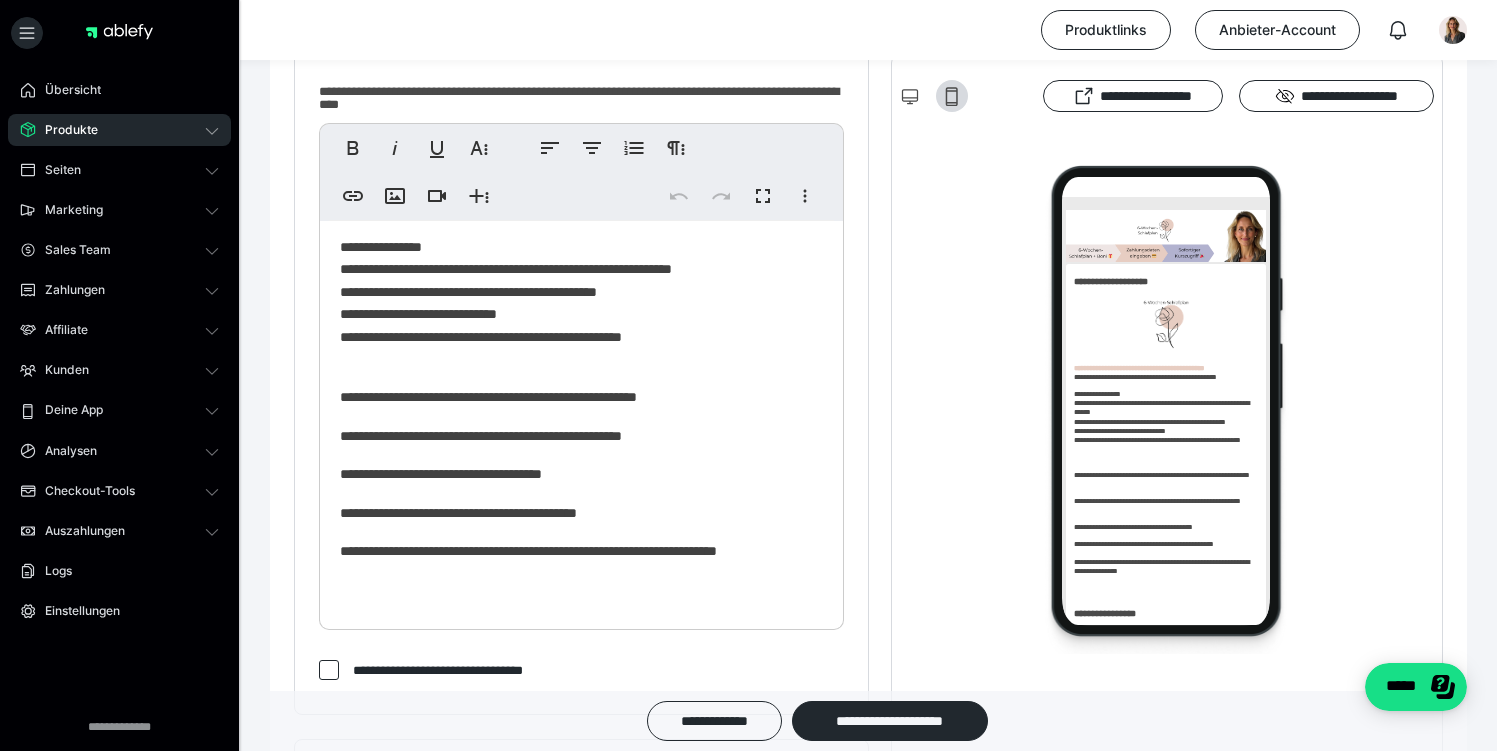 scroll, scrollTop: 0, scrollLeft: 0, axis: both 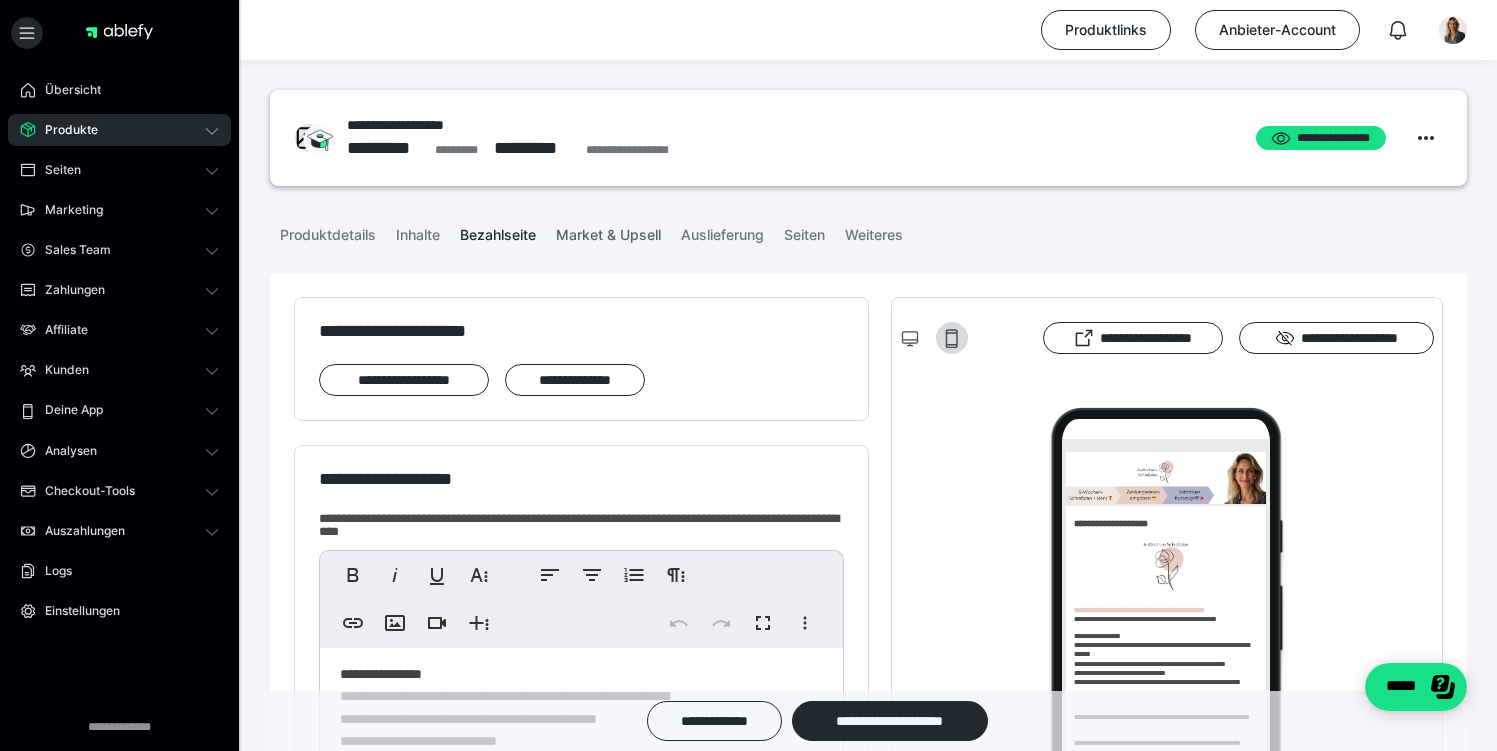 click on "Market & Upsell" at bounding box center [608, 231] 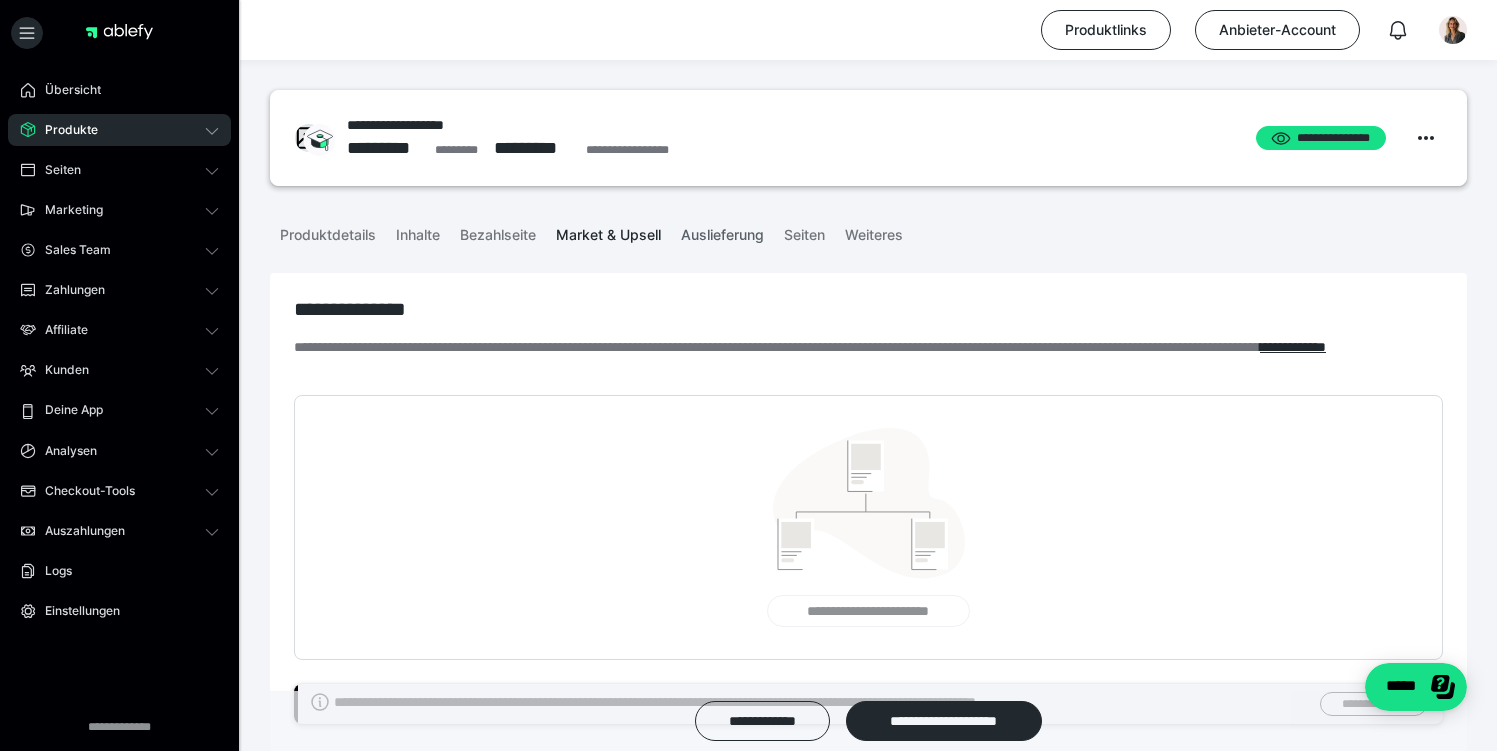 click on "Auslieferung" at bounding box center (722, 231) 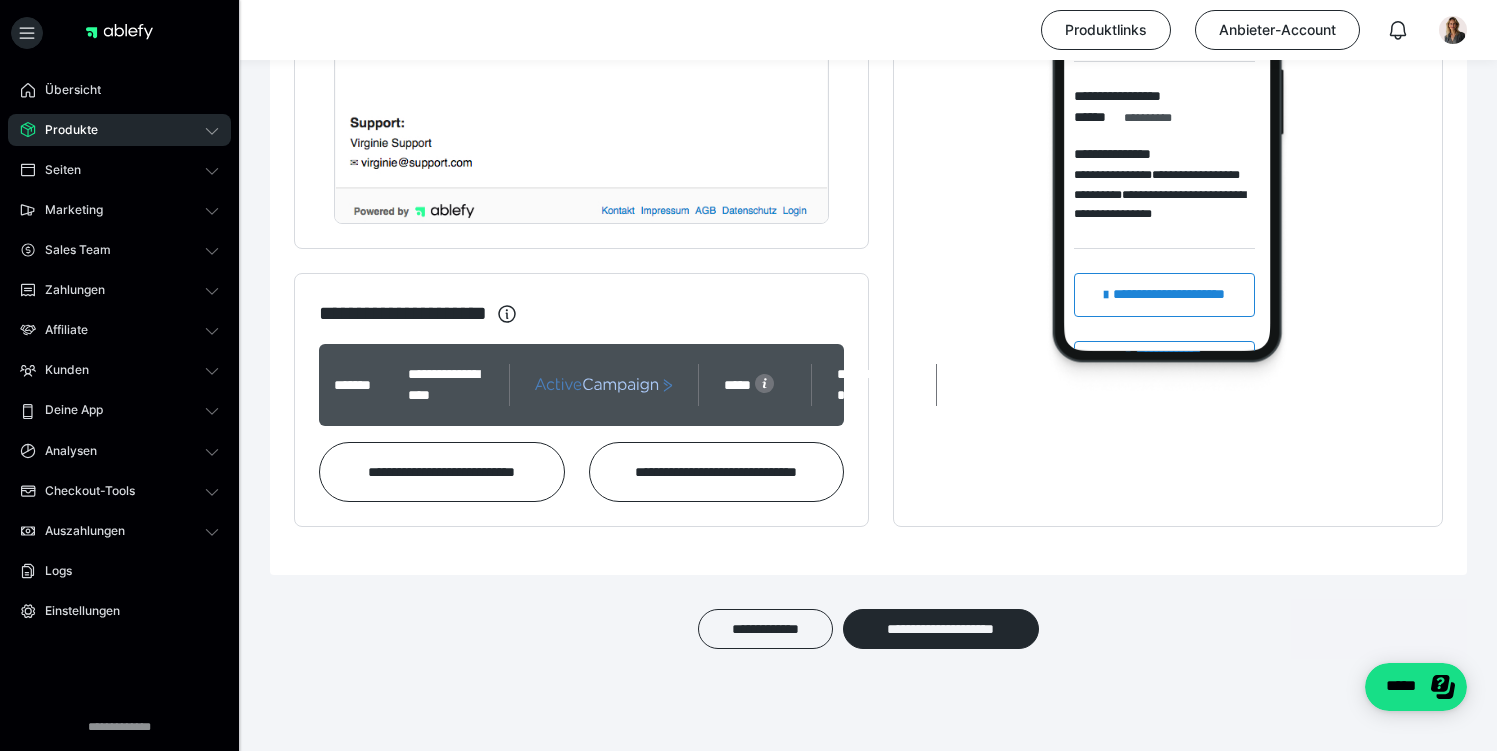 scroll, scrollTop: 1473, scrollLeft: 0, axis: vertical 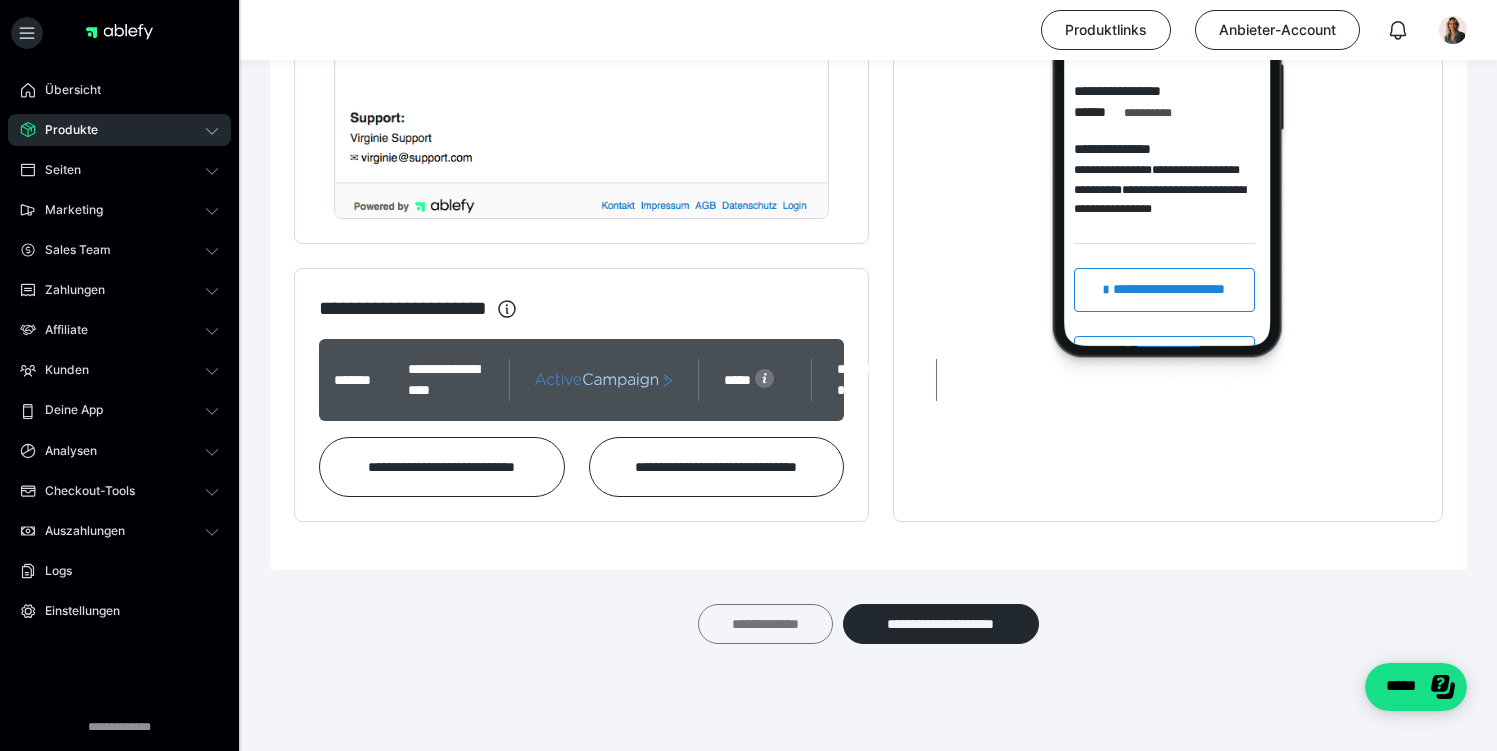 click on "**********" at bounding box center (765, 624) 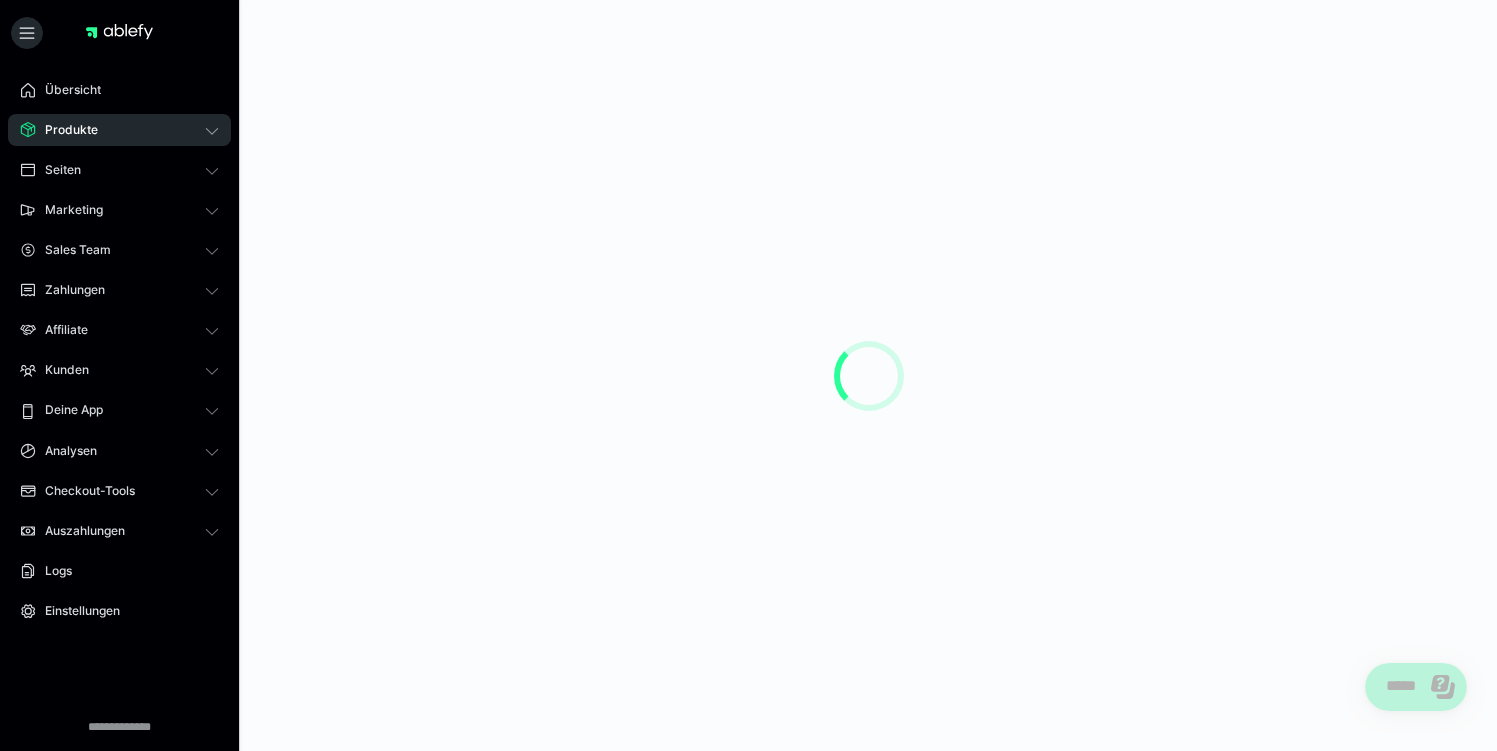scroll, scrollTop: 0, scrollLeft: 0, axis: both 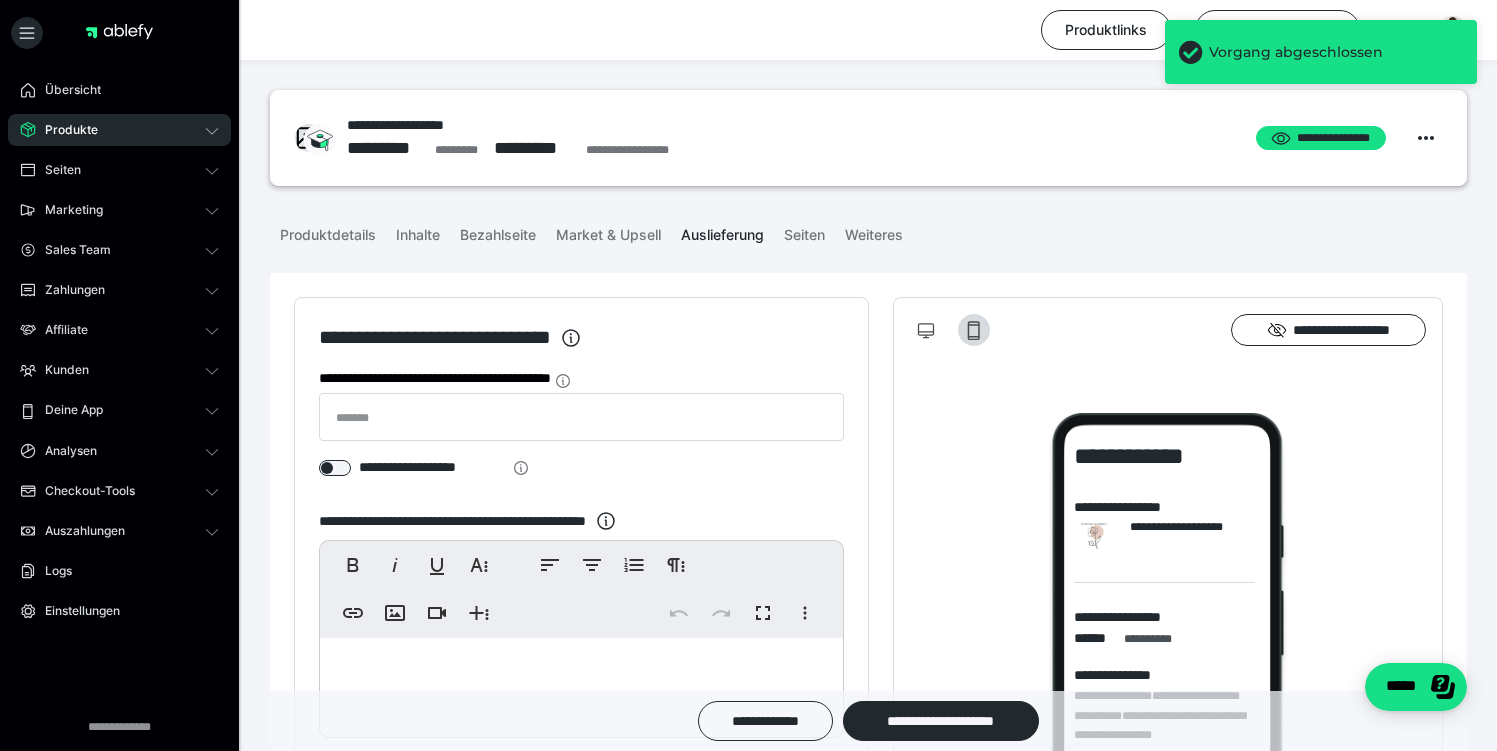 click 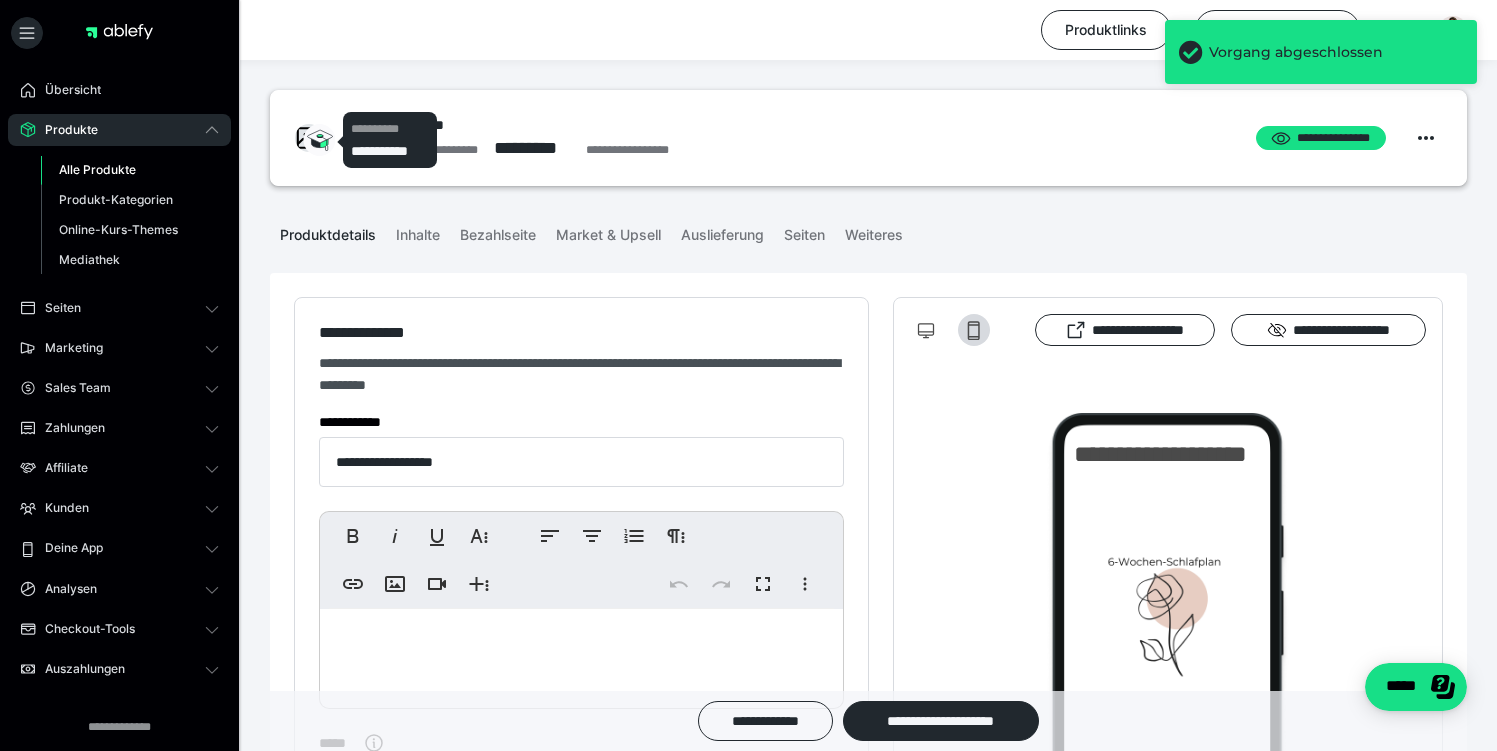 click on "*********" at bounding box center (460, 150) 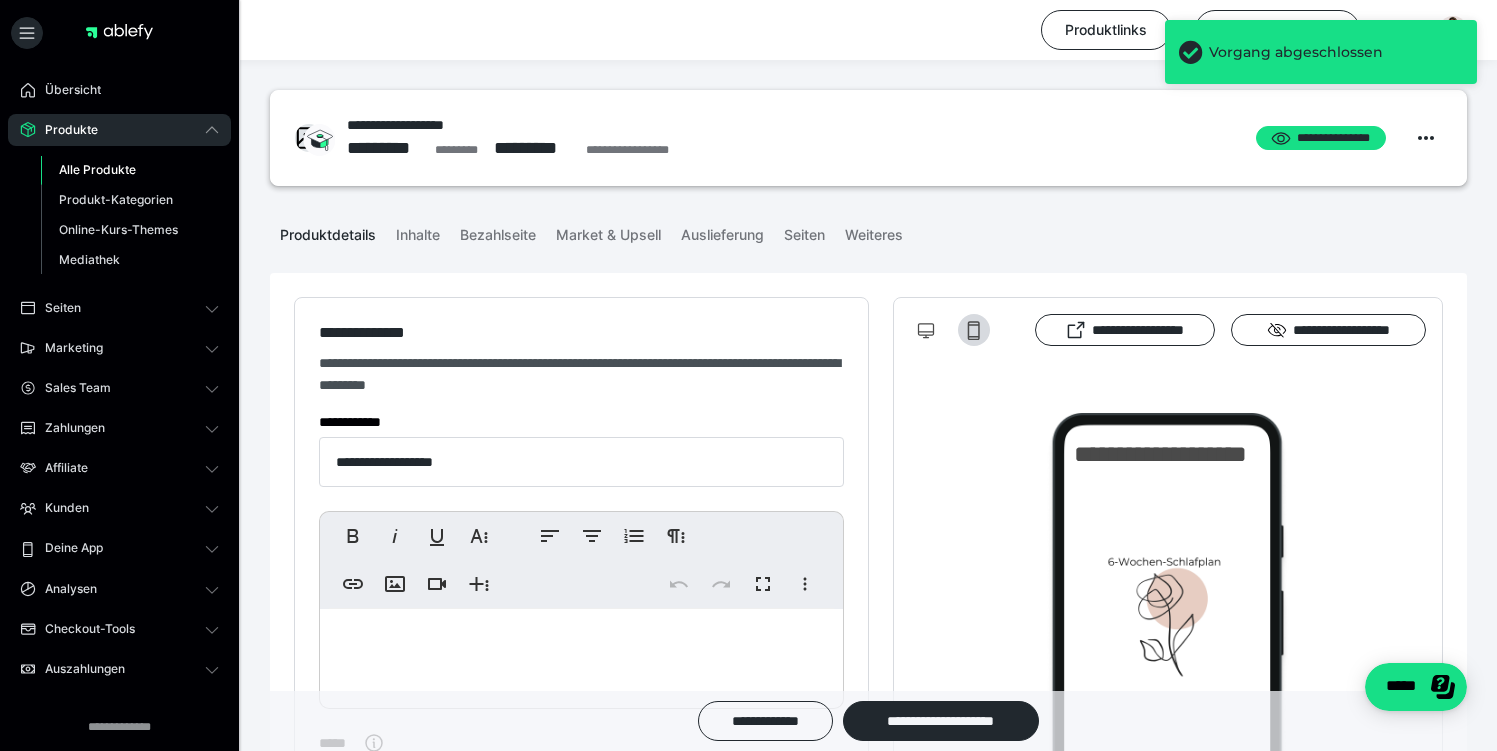 click on "**********" at bounding box center [868, 138] 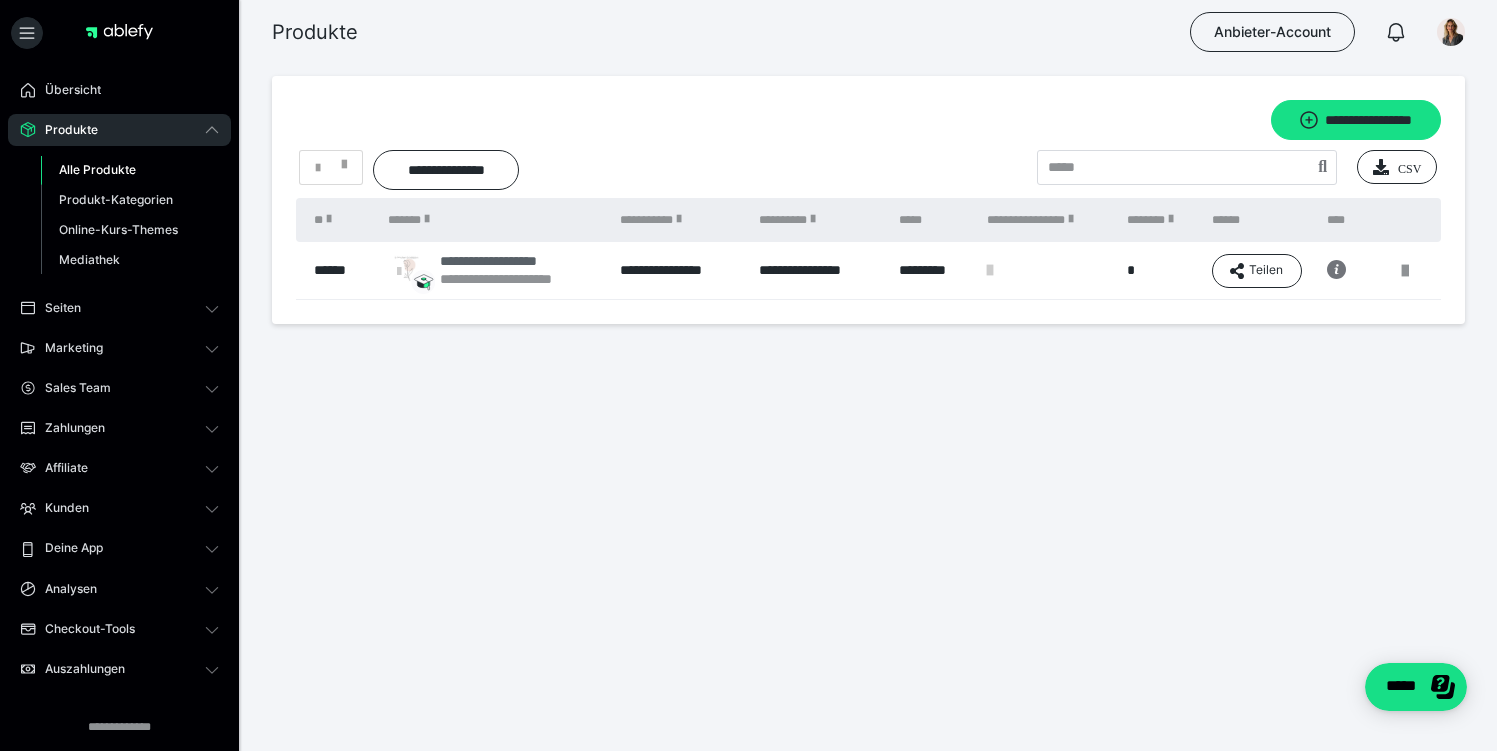click on "**********" at bounding box center [515, 261] 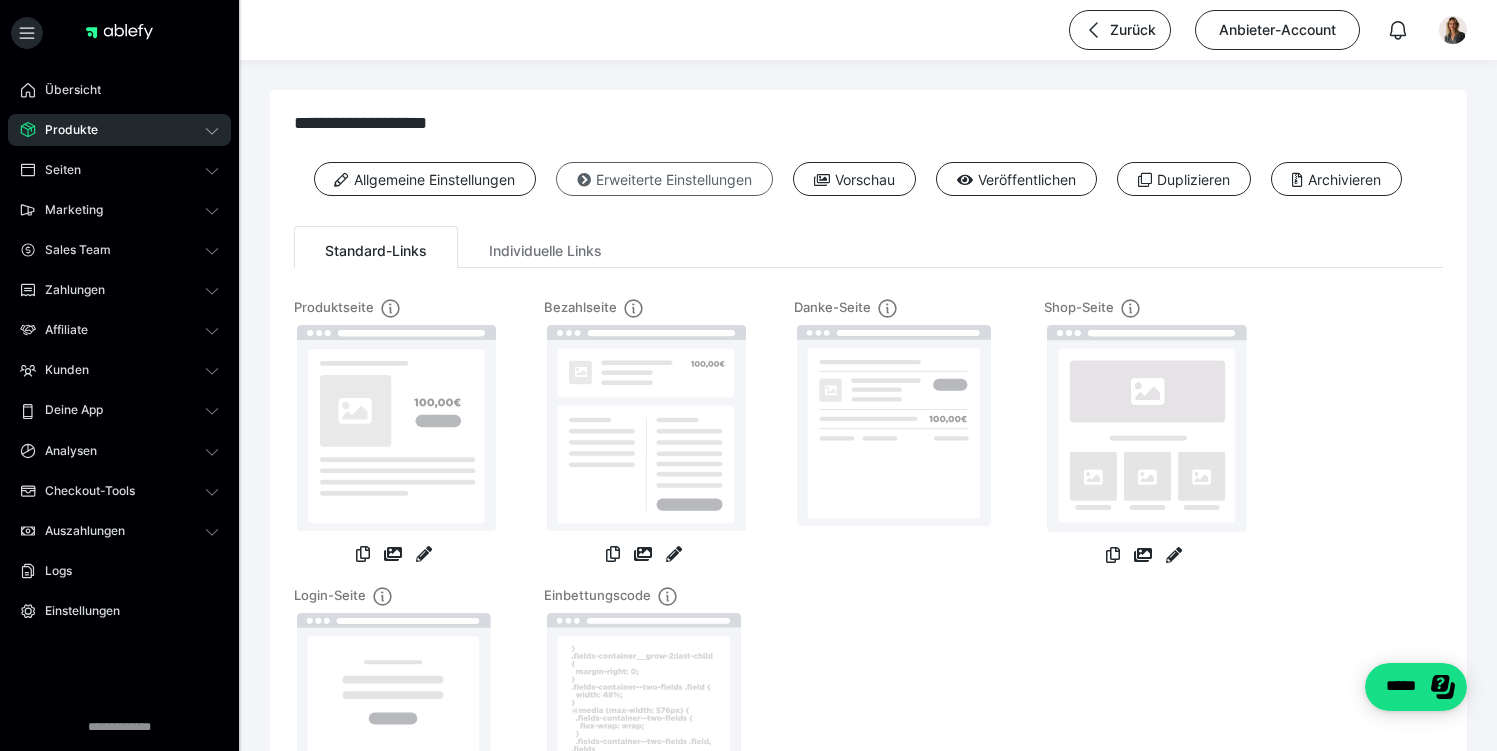 click on "Erweiterte Einstellungen" at bounding box center (664, 179) 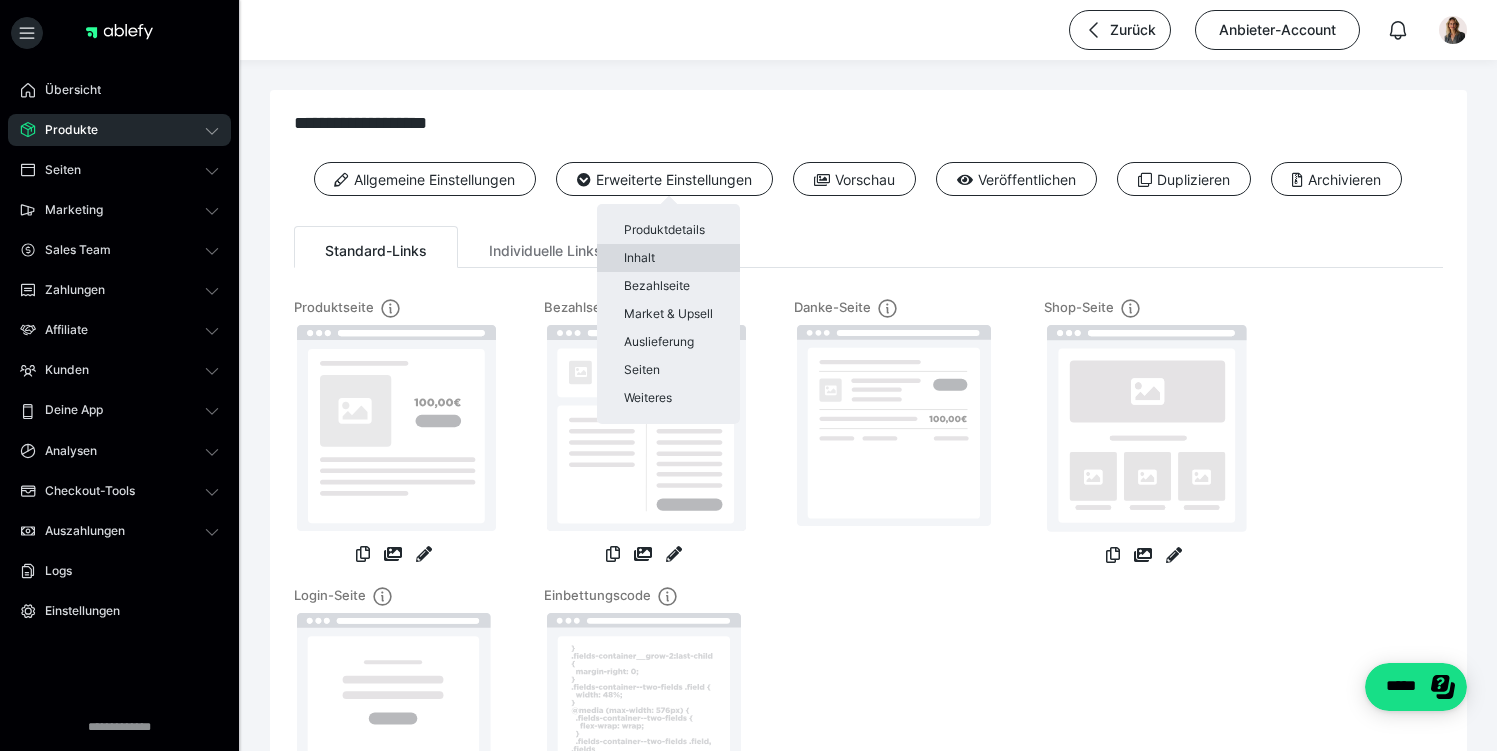 click on "Inhalt" at bounding box center [668, 258] 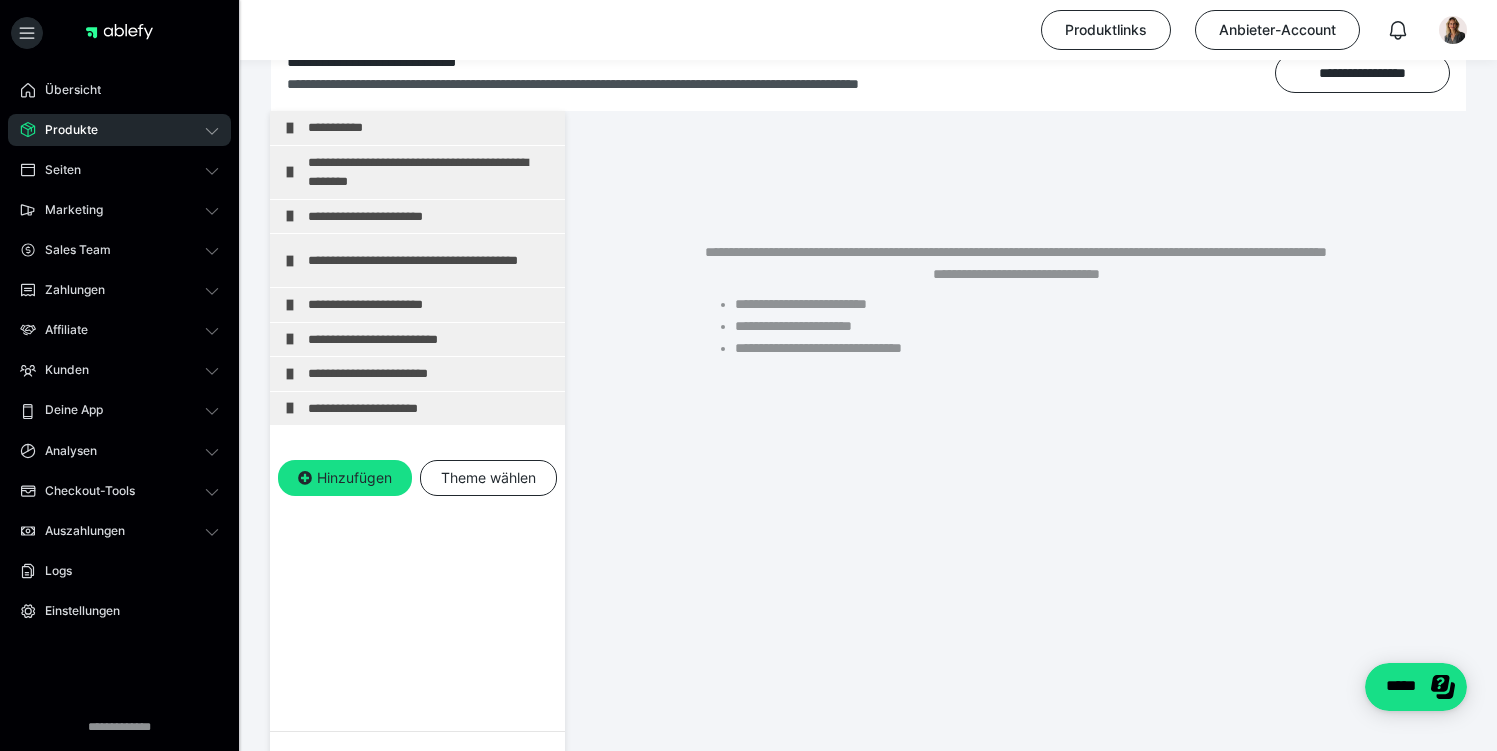 scroll, scrollTop: 240, scrollLeft: 0, axis: vertical 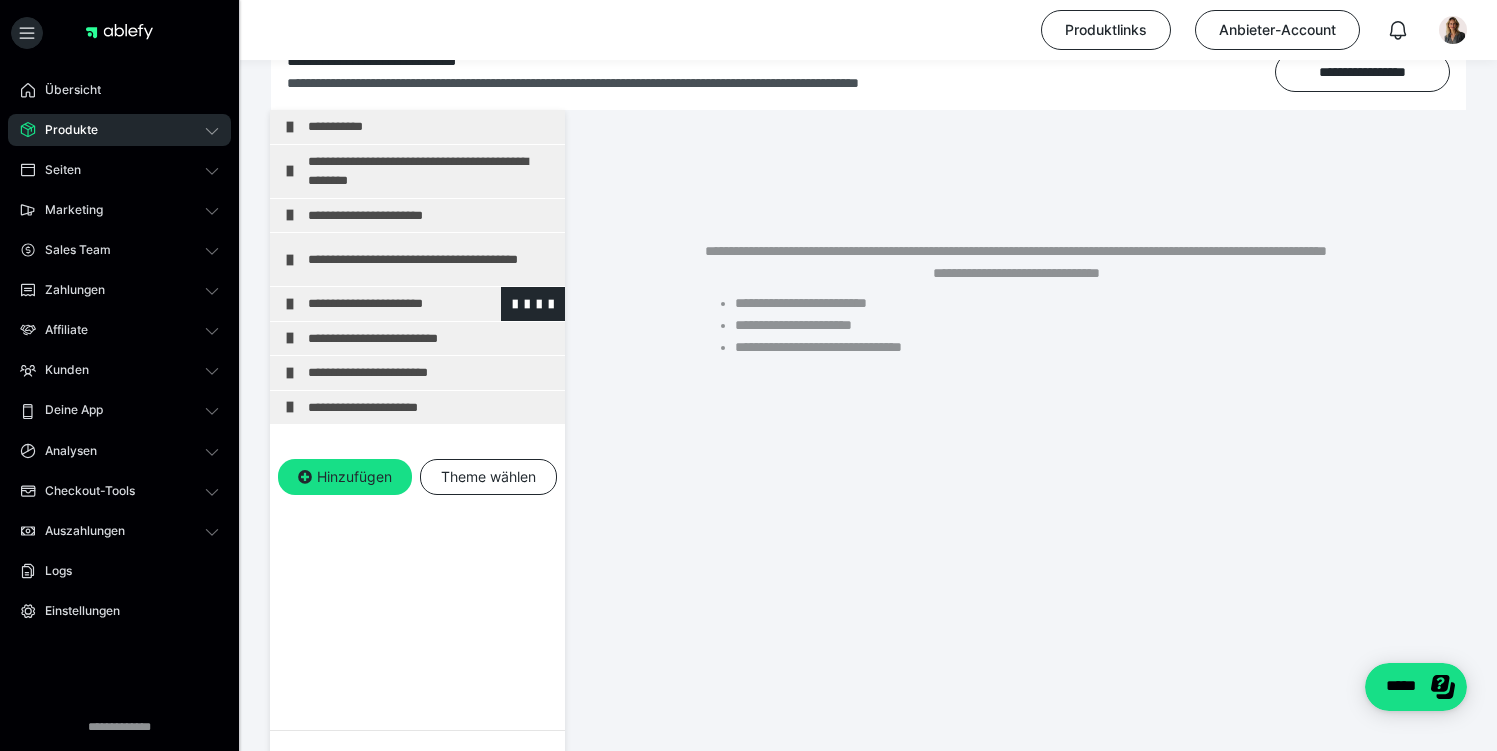 click on "**********" at bounding box center (426, 304) 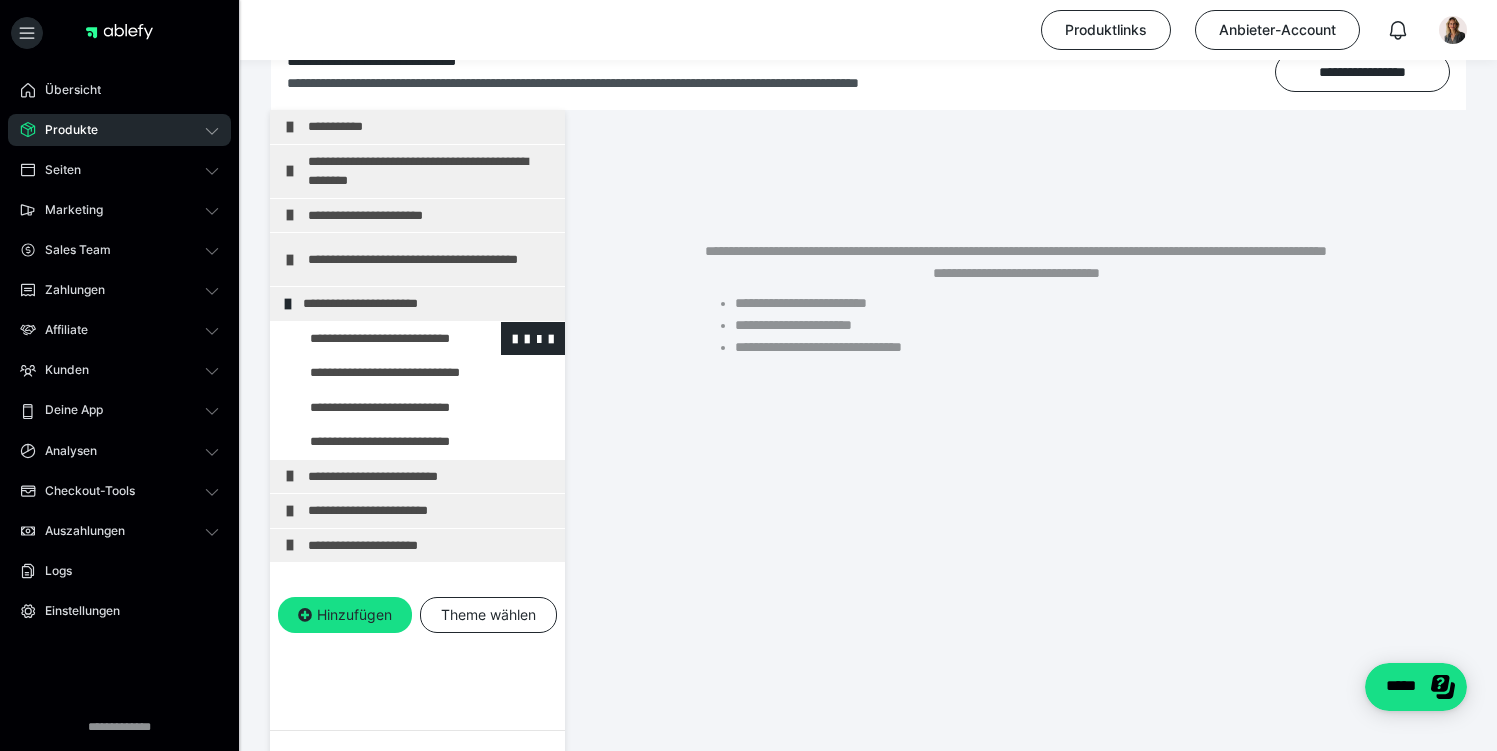 click at bounding box center (375, 339) 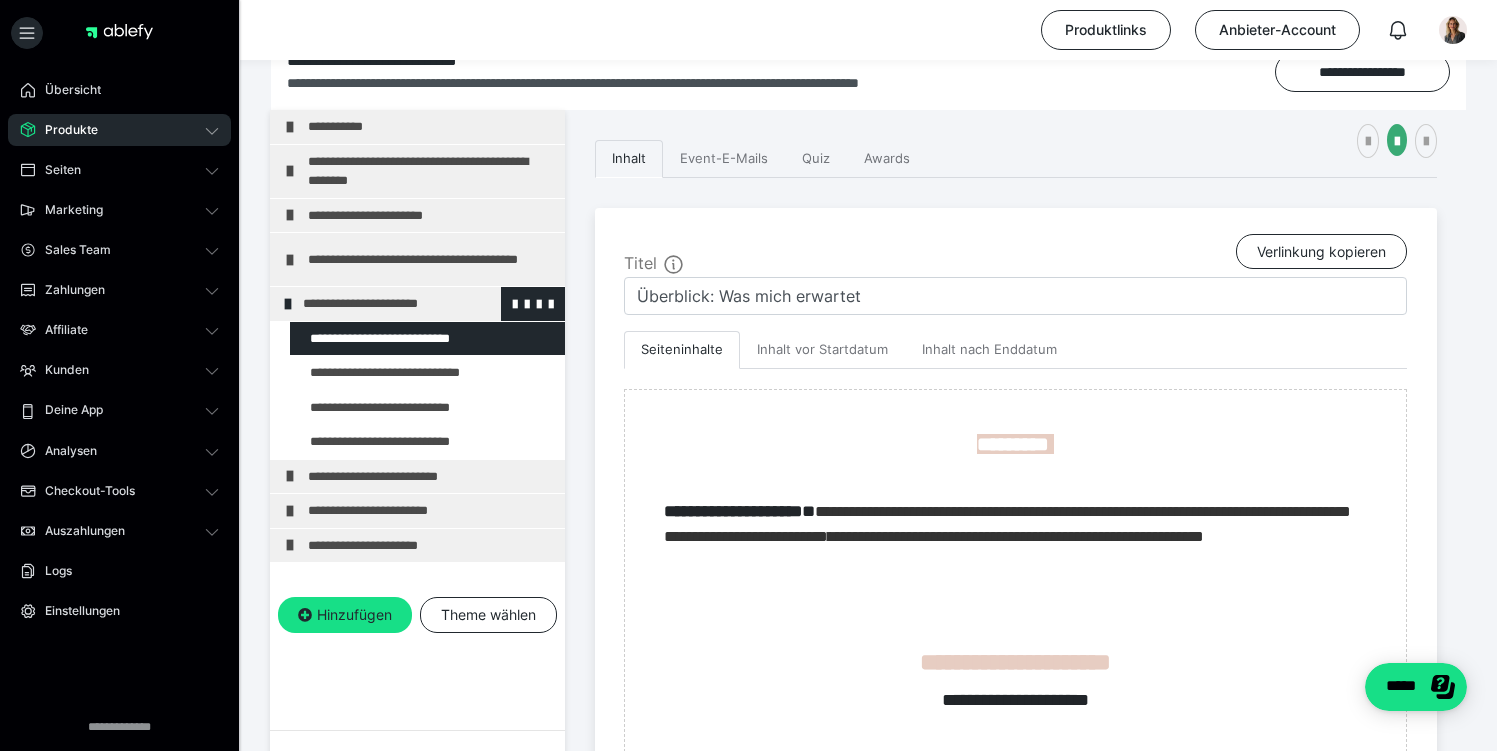 click at bounding box center [288, 304] 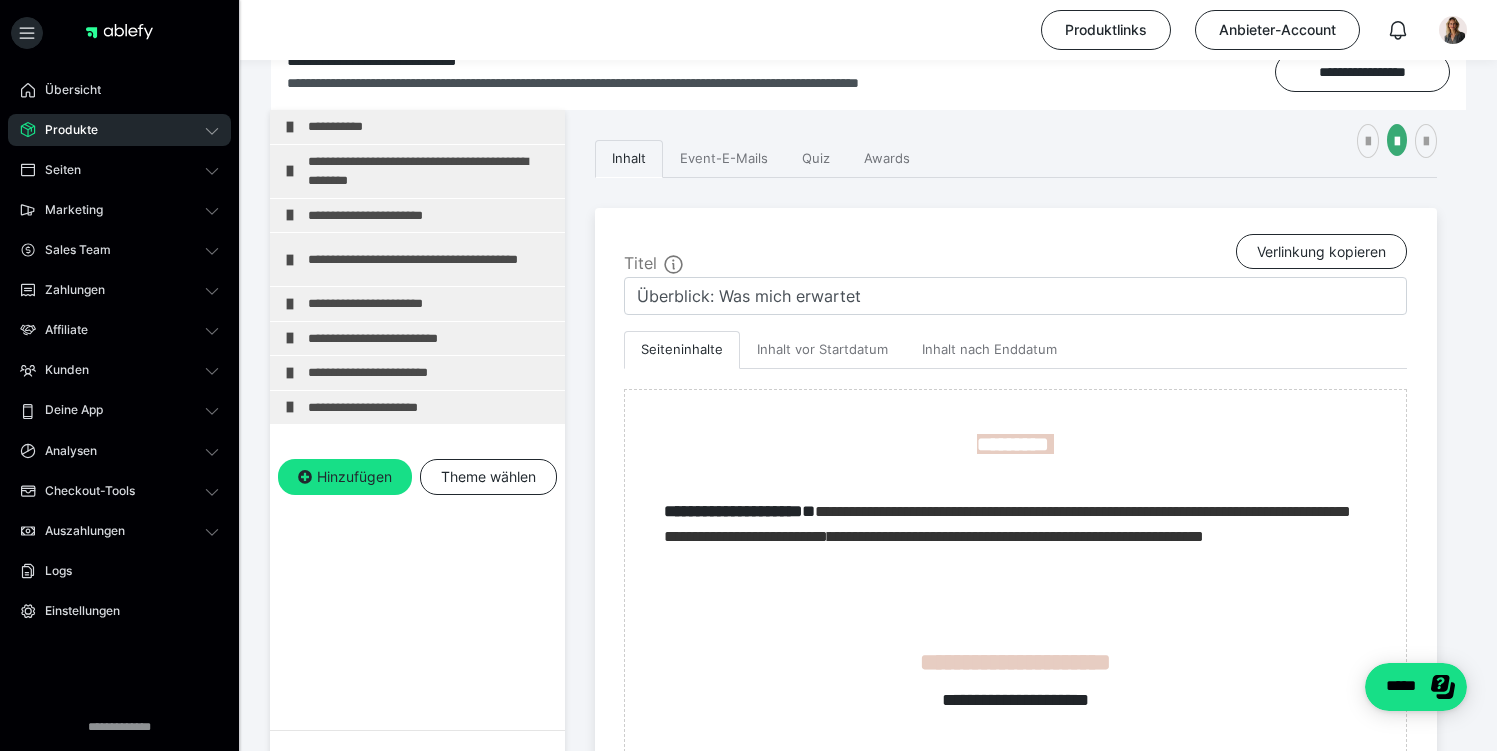 click at bounding box center [290, 304] 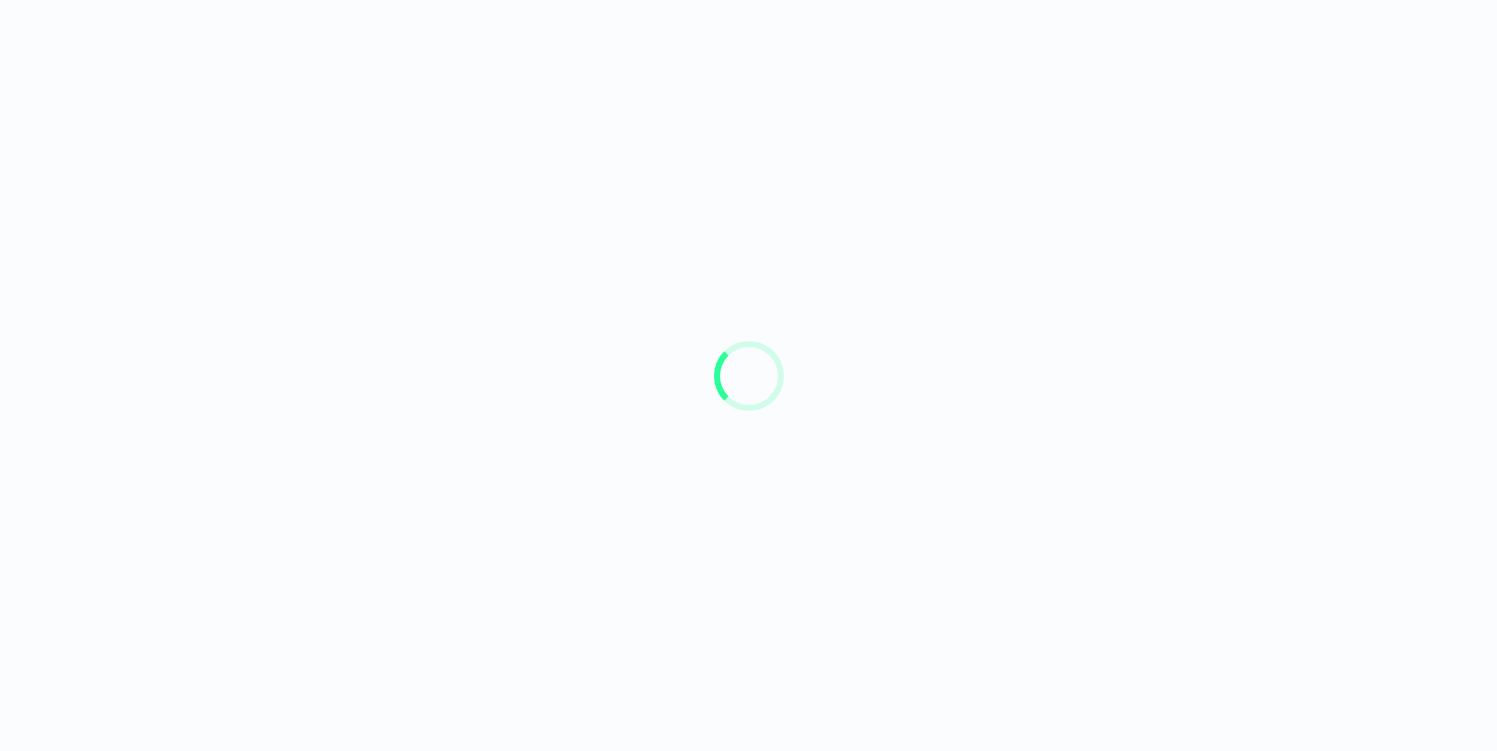 scroll, scrollTop: 0, scrollLeft: 0, axis: both 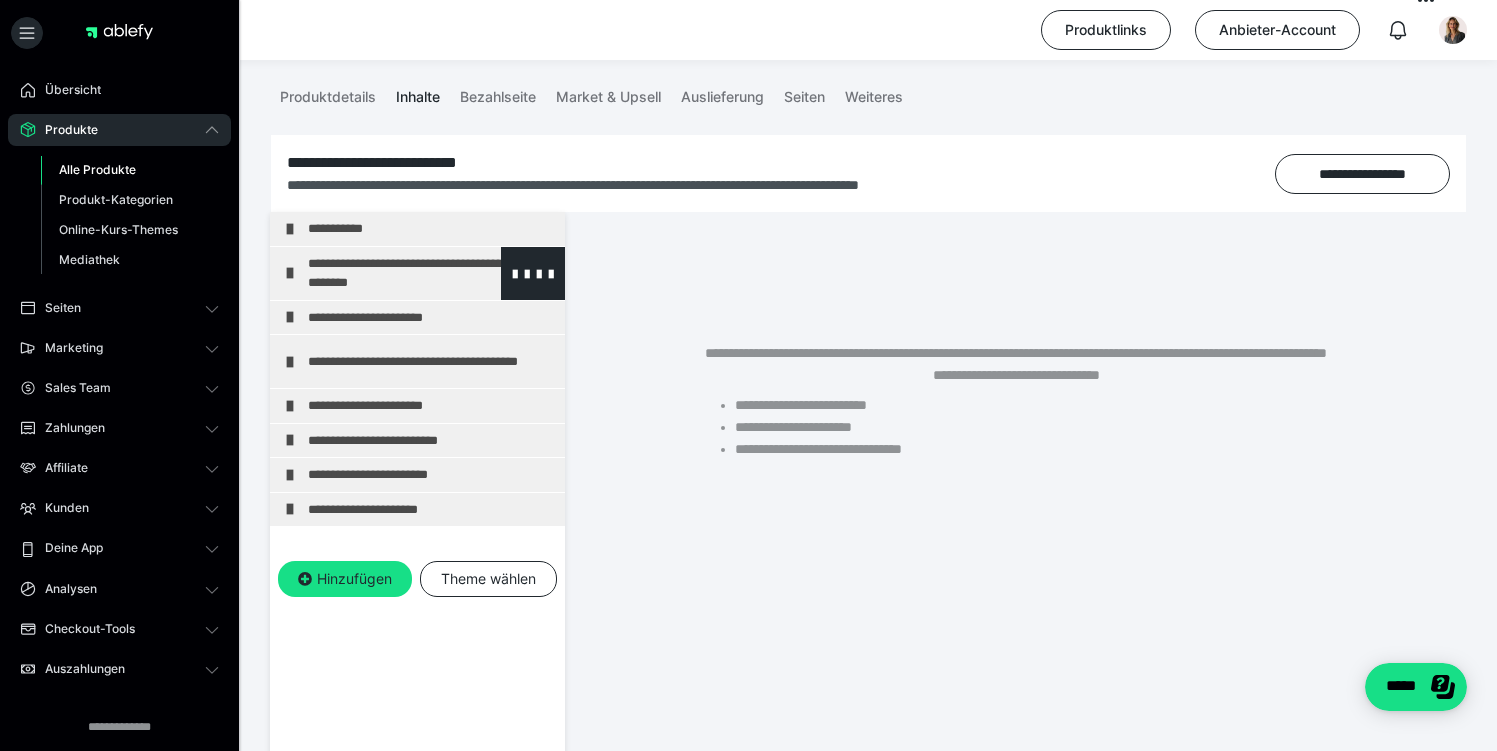 click on "**********" at bounding box center [431, 273] 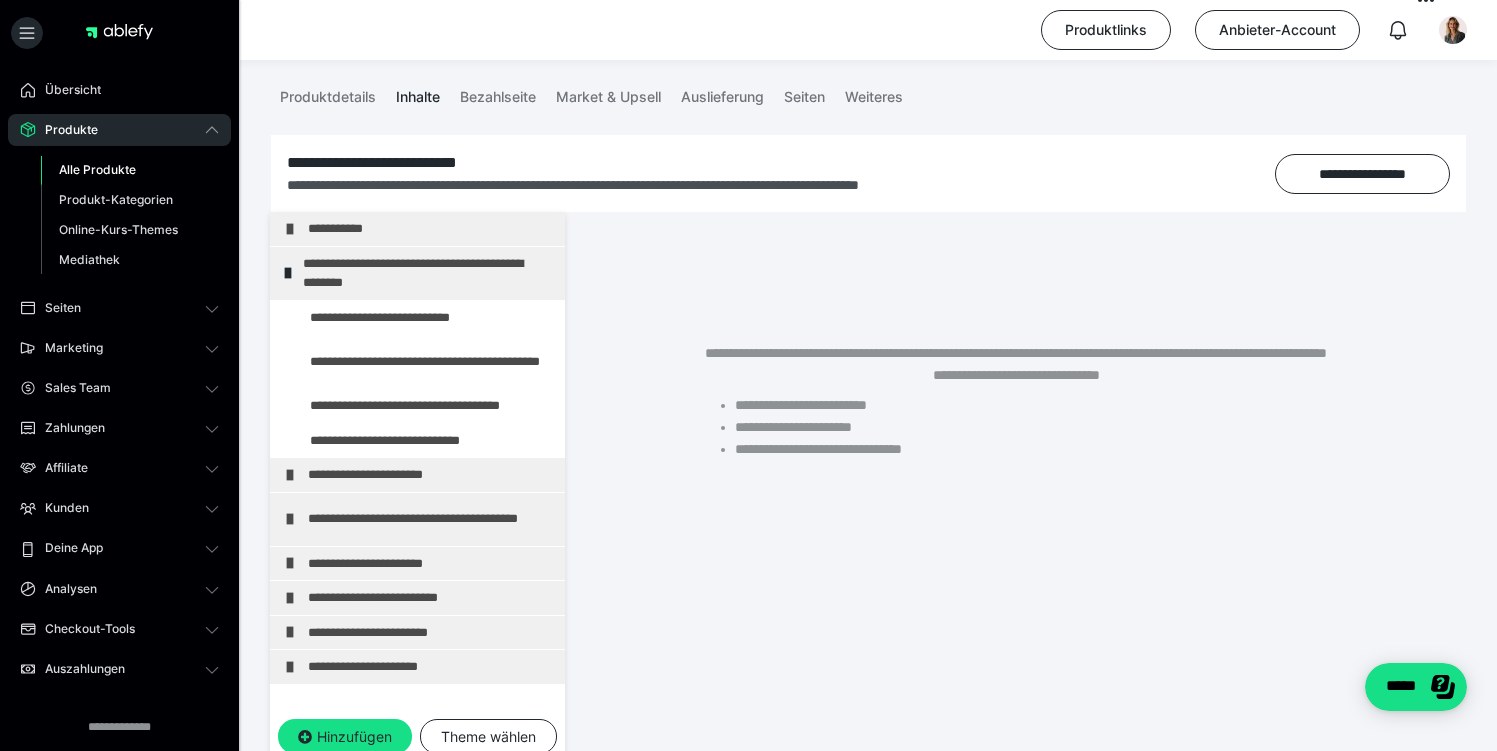 click on "**********" at bounding box center [426, 273] 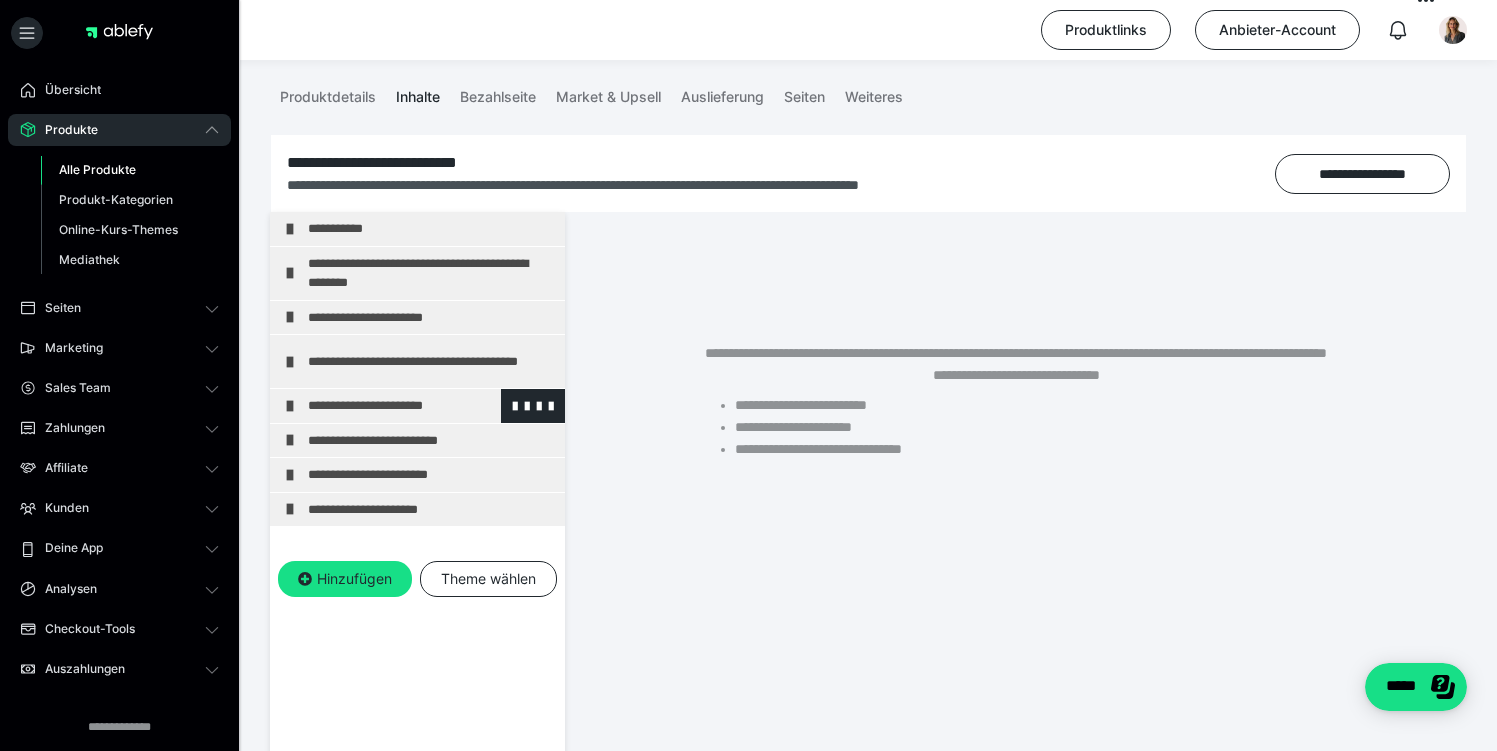 click on "**********" at bounding box center (431, 406) 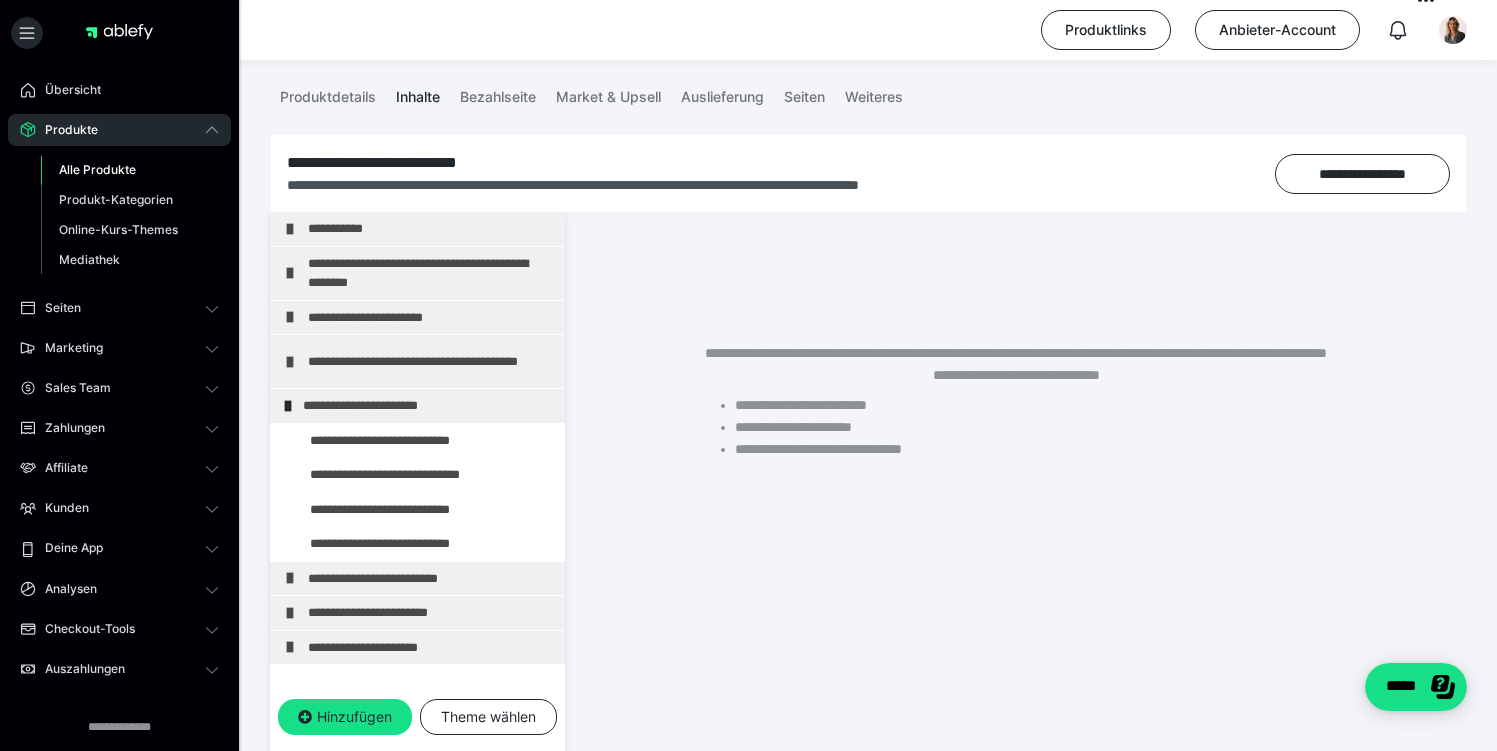 click on "**********" at bounding box center (426, 406) 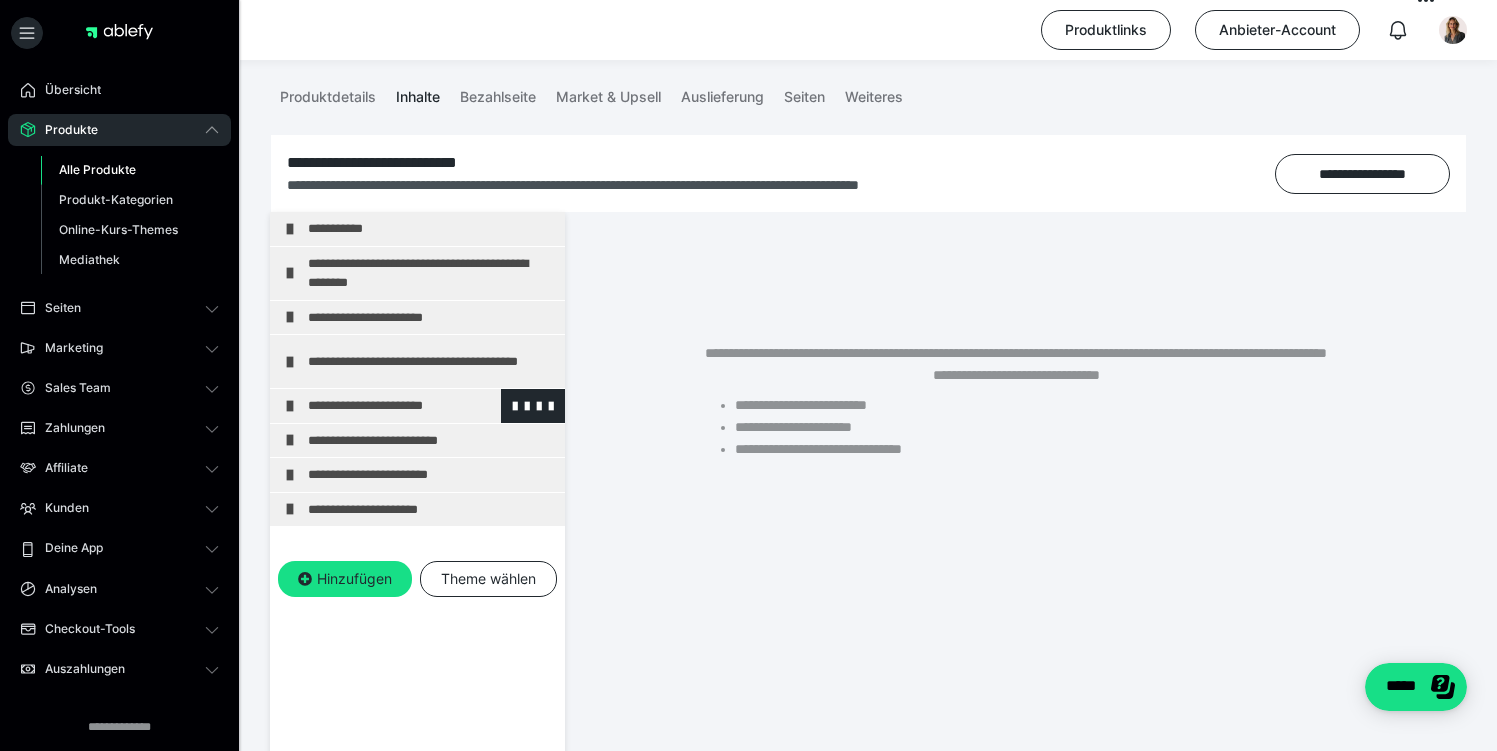 click on "**********" at bounding box center [431, 406] 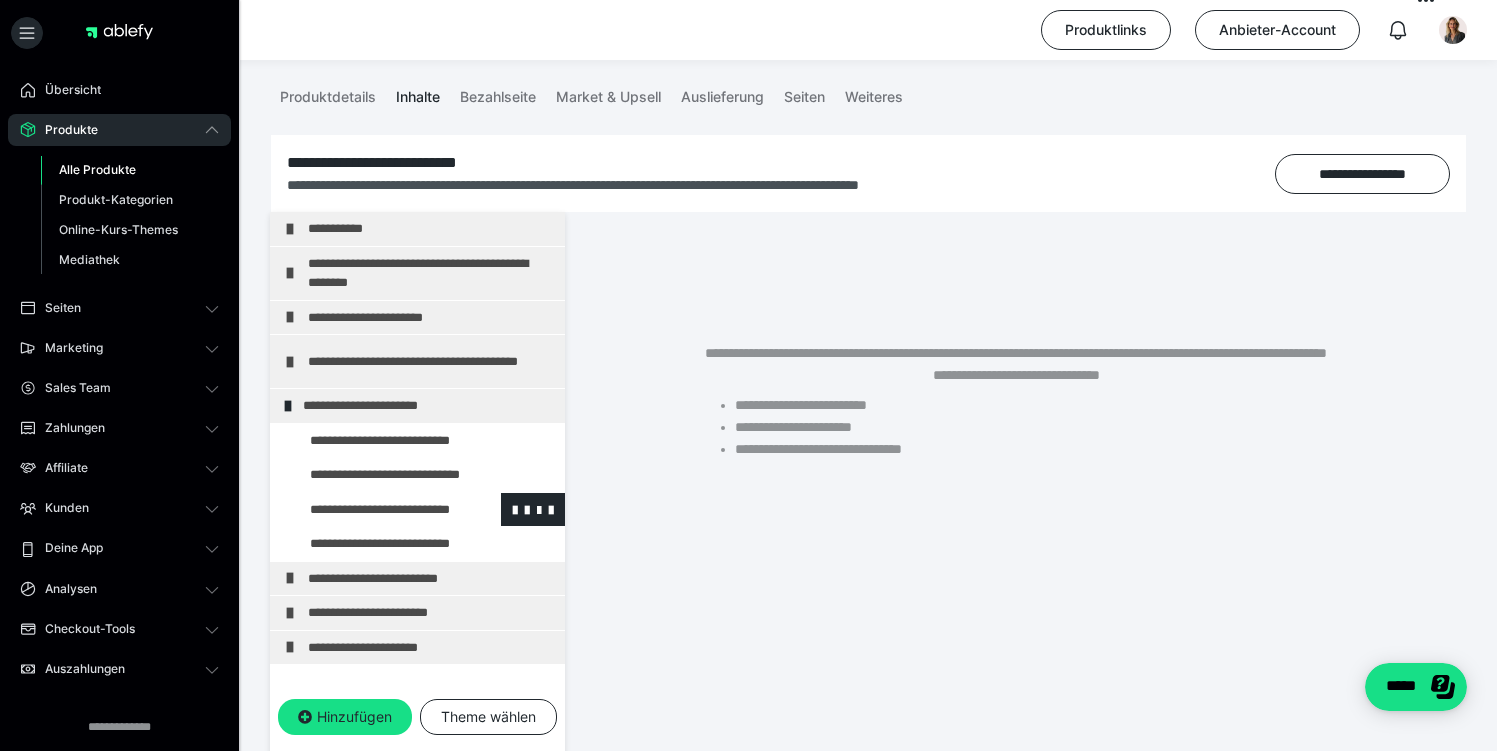 click at bounding box center (375, 510) 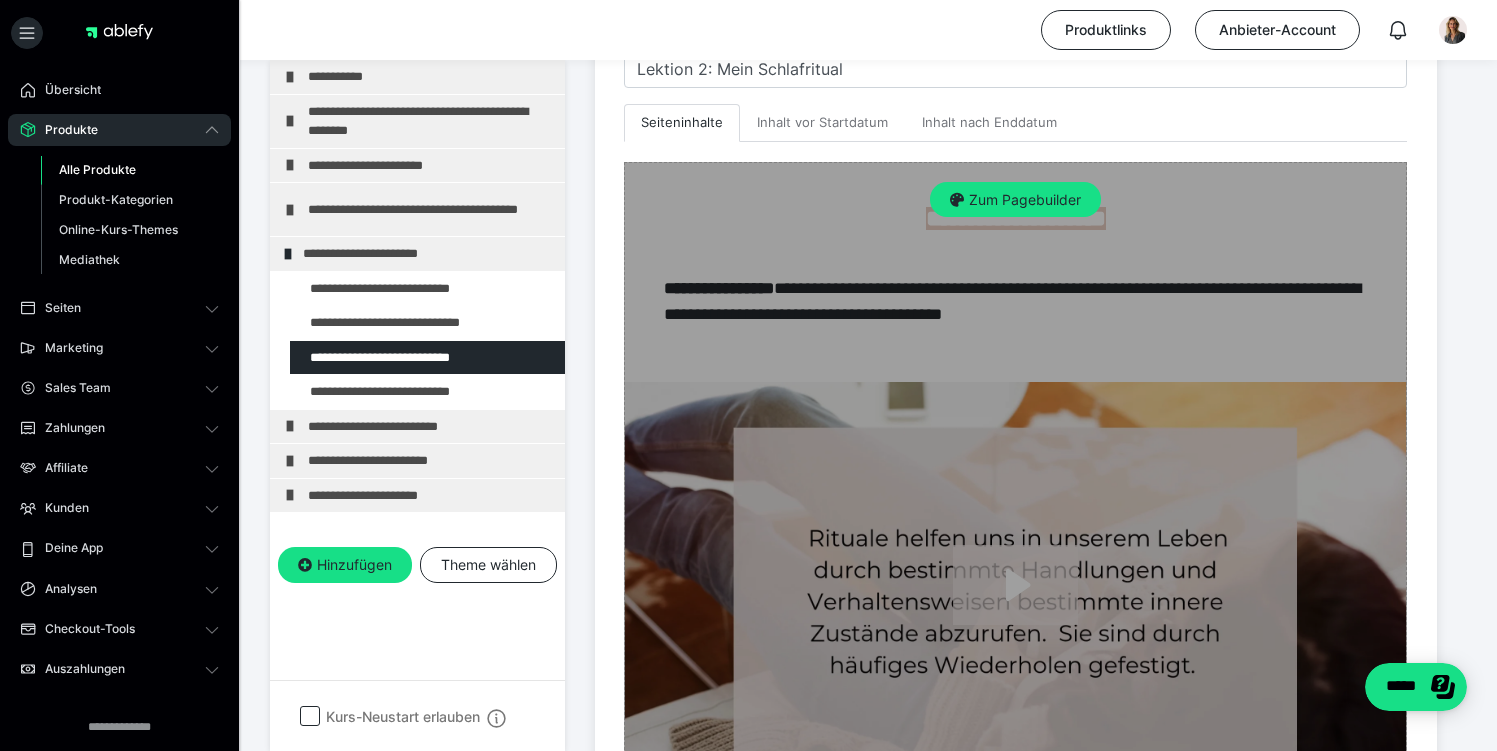 scroll, scrollTop: 510, scrollLeft: 0, axis: vertical 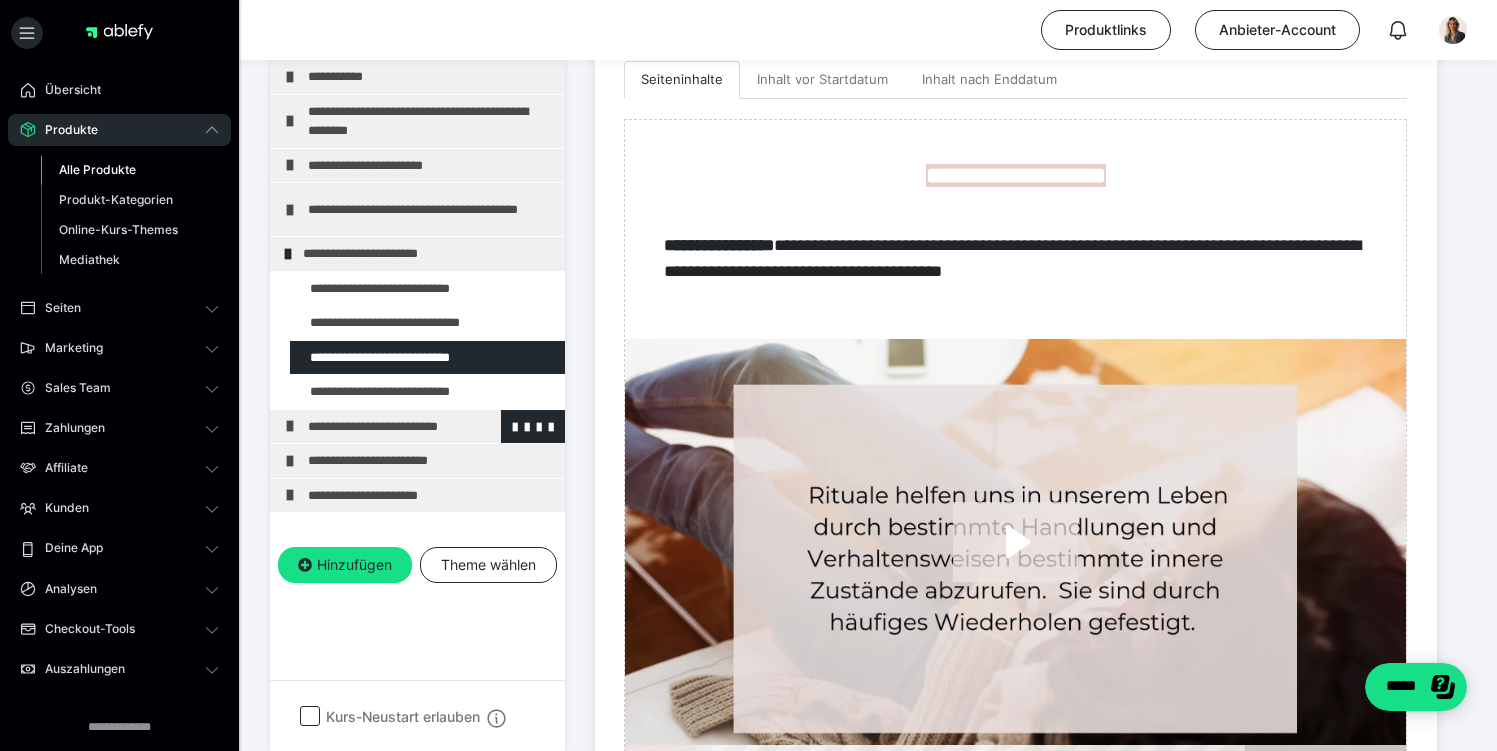 click on "**********" at bounding box center (431, 427) 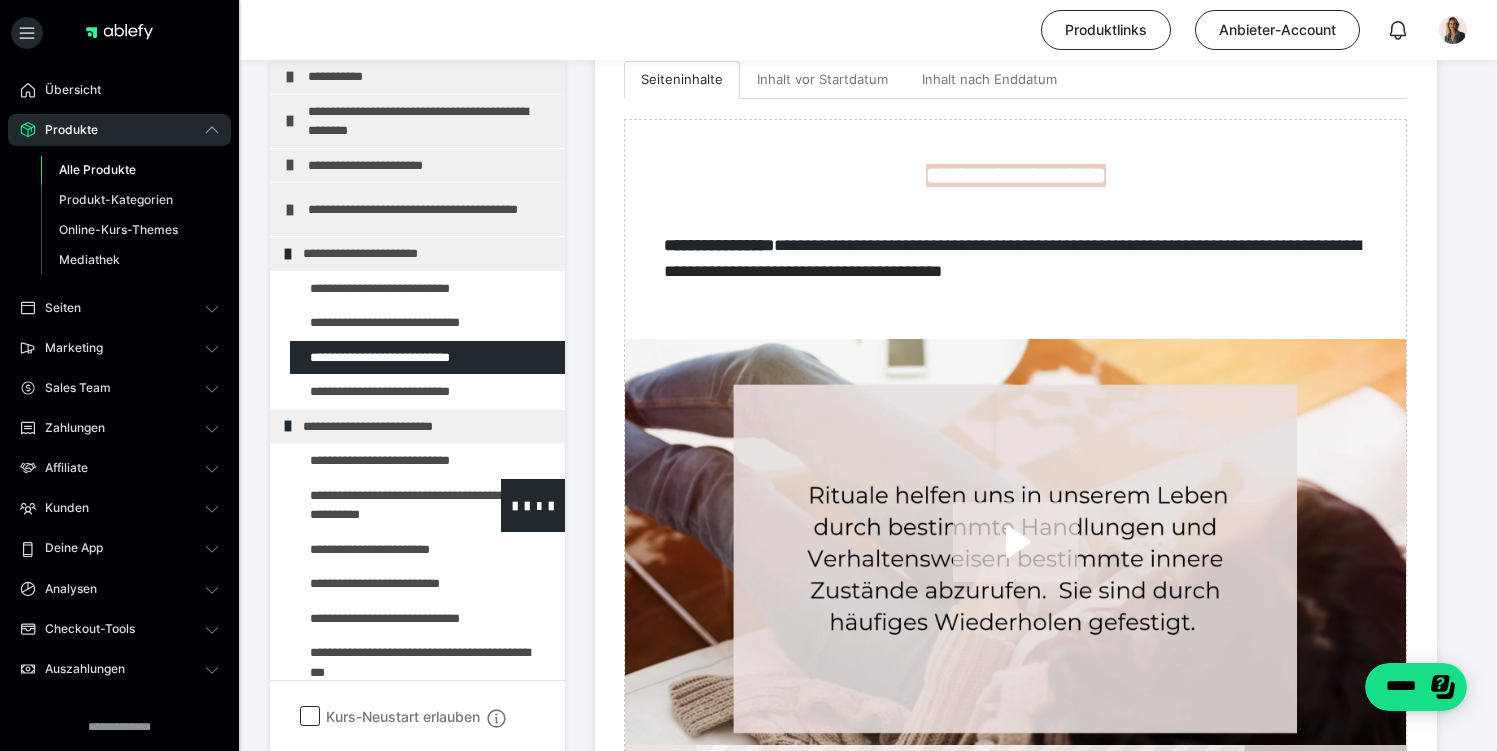 click at bounding box center [375, 505] 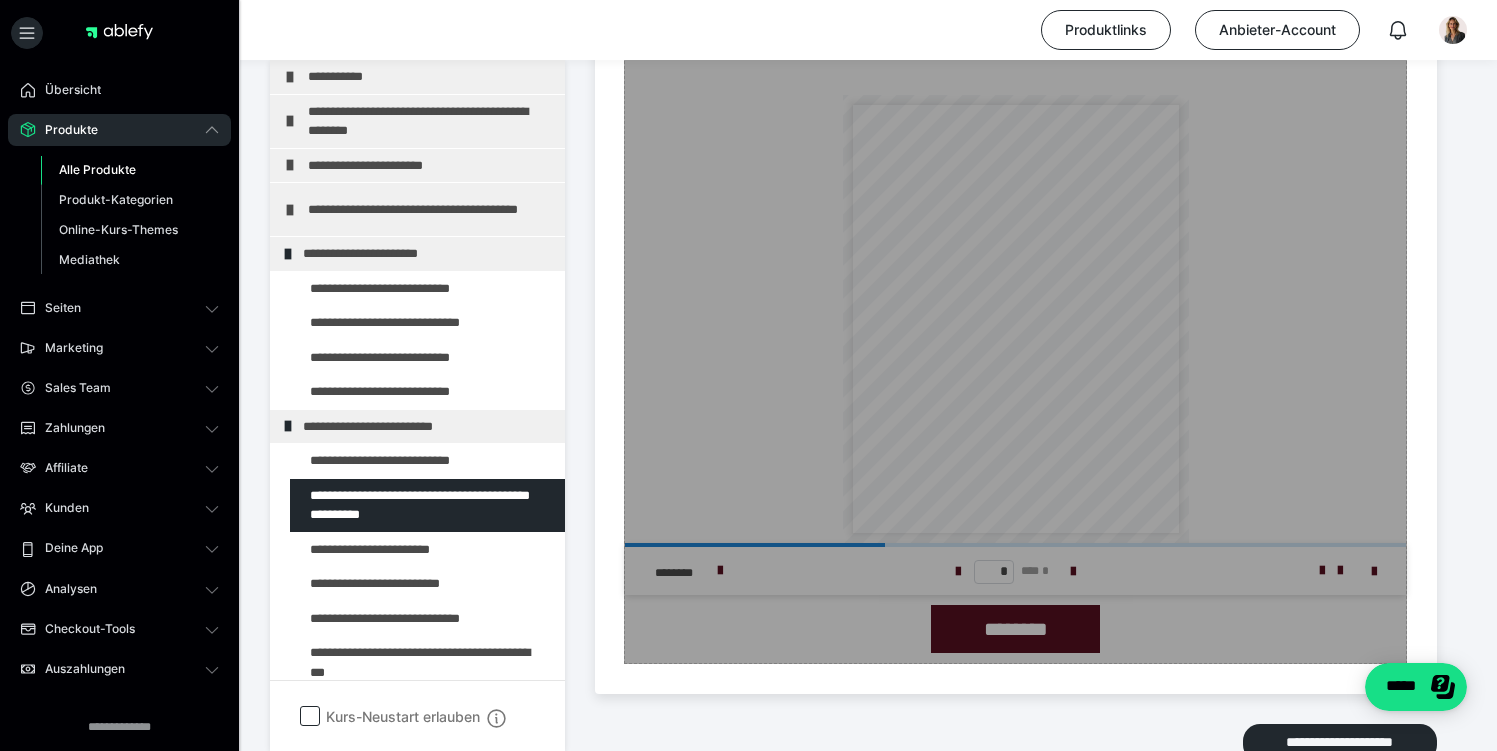 scroll, scrollTop: 1065, scrollLeft: 0, axis: vertical 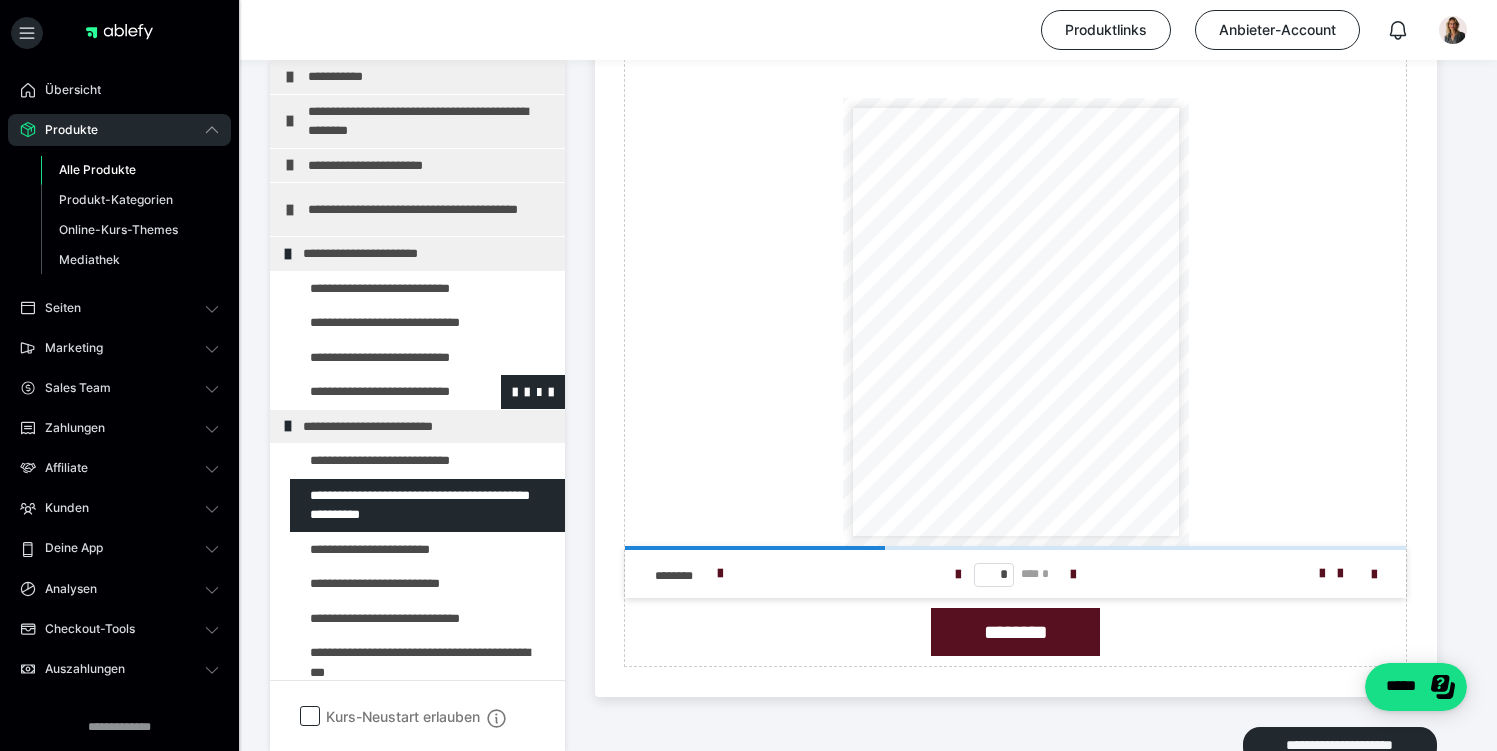 click at bounding box center [375, 392] 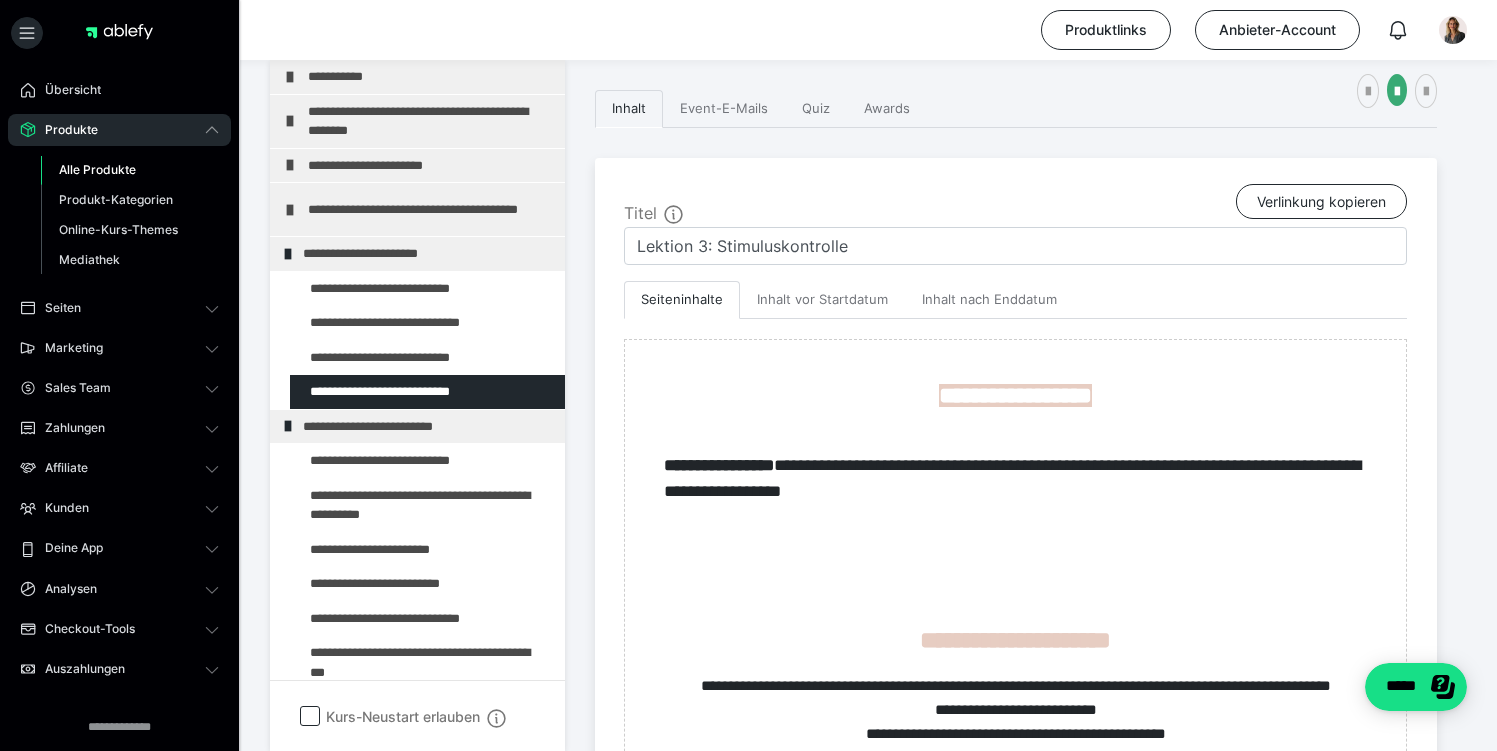 scroll, scrollTop: 1065, scrollLeft: 0, axis: vertical 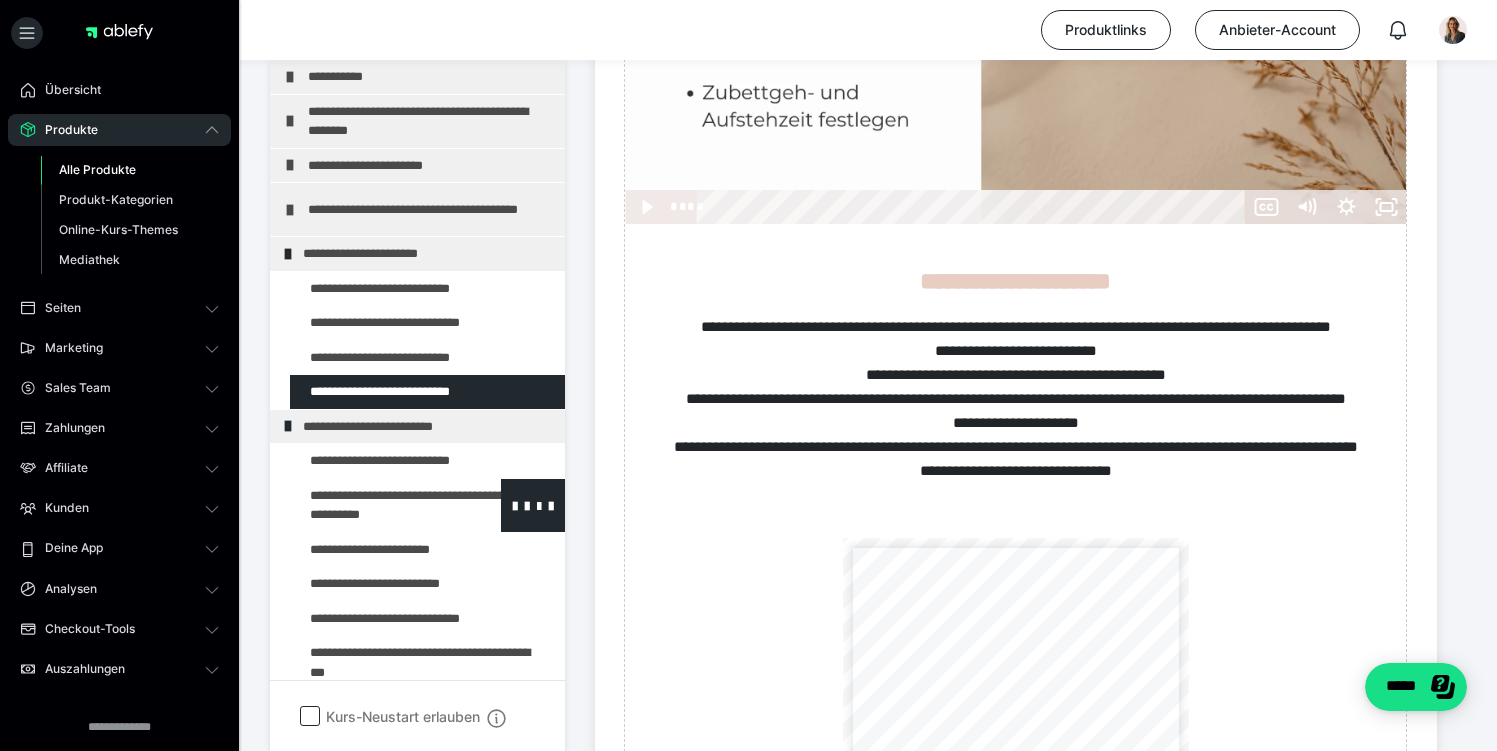 click at bounding box center (375, 505) 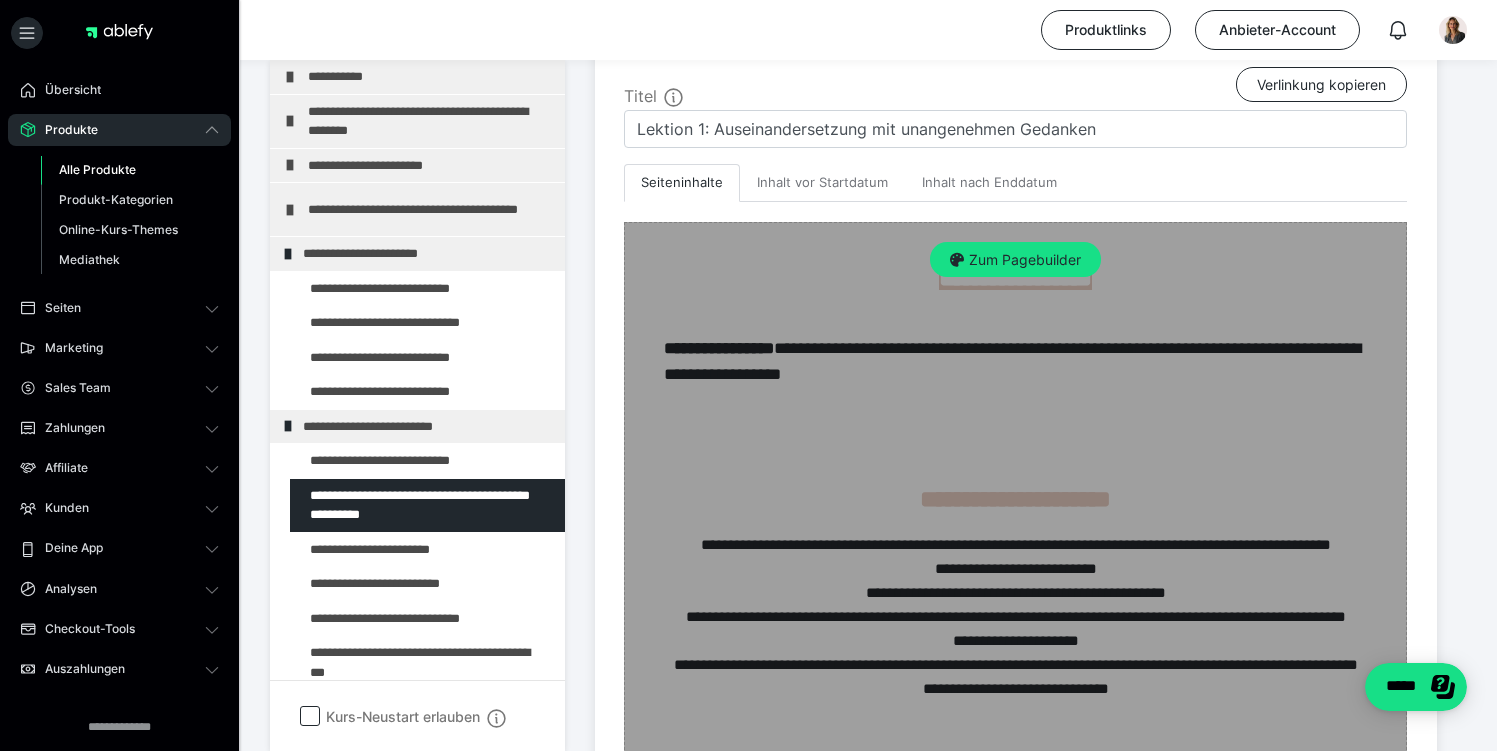 scroll, scrollTop: 415, scrollLeft: 0, axis: vertical 